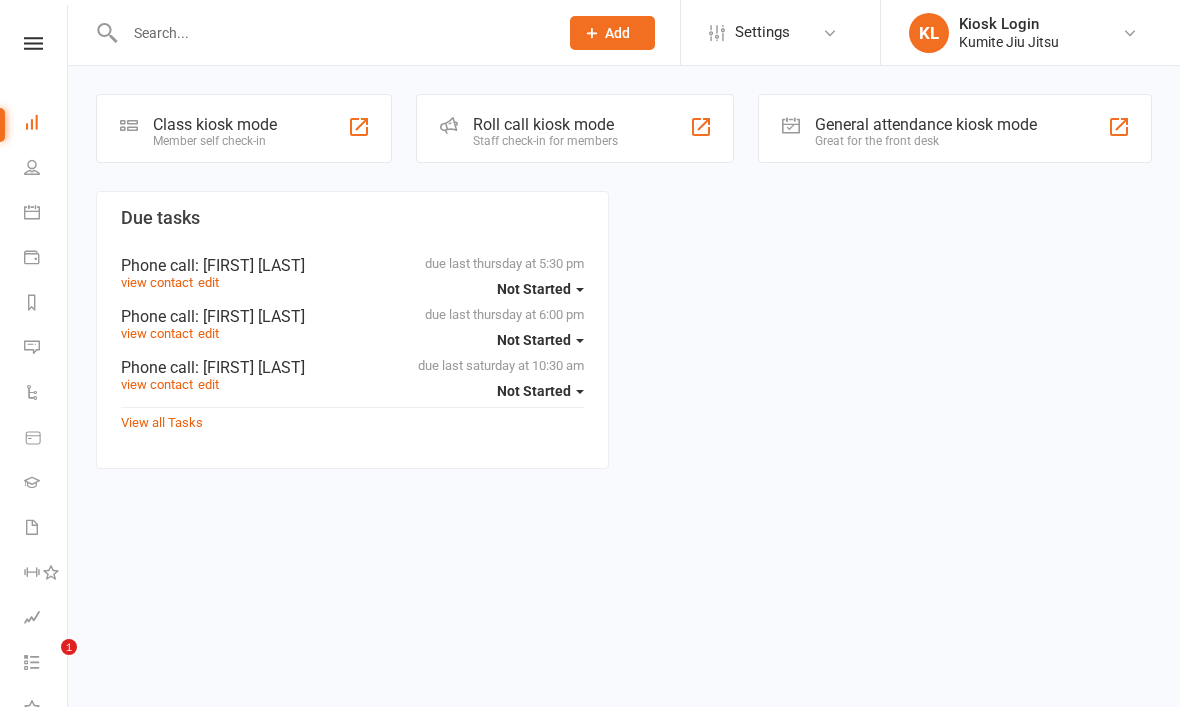 scroll, scrollTop: 0, scrollLeft: 0, axis: both 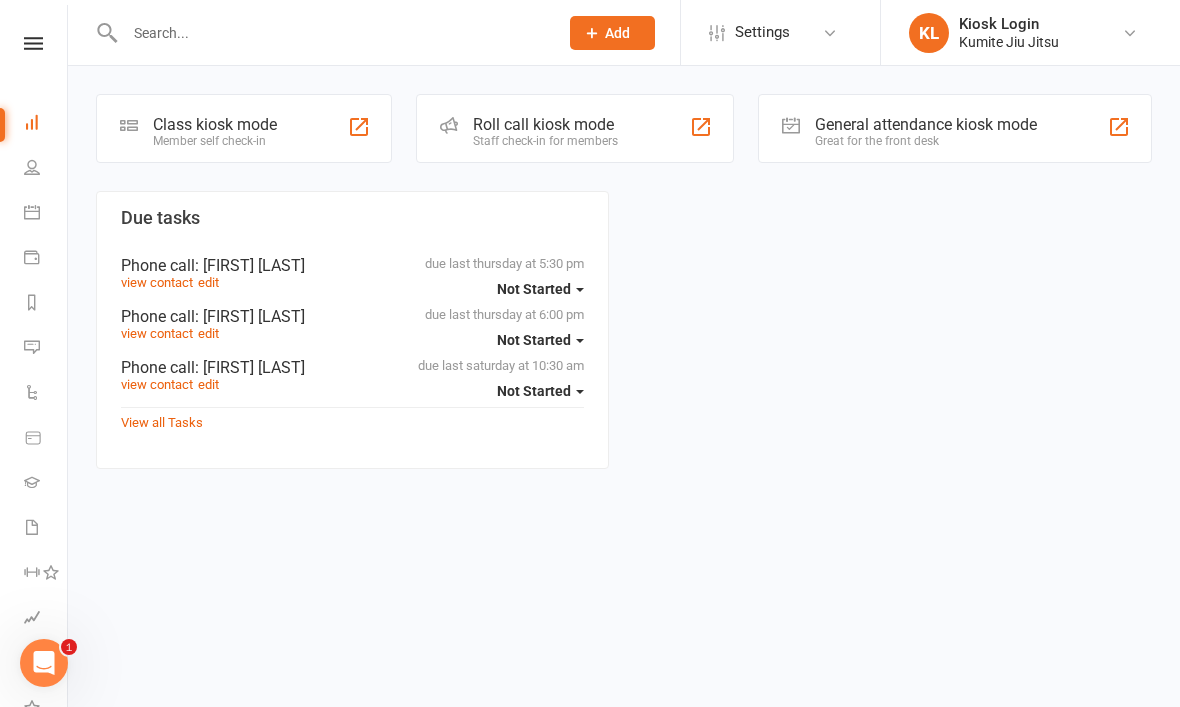 click on "Prospect
Member
Non-attending contact
Class / event
Appointment
Grading event
Task
Membership plan
Bulk message
Add
Settings Membership Plans Event Templates Appointment Types KL Kiosk Login Kumite Jiu Jitsu My profile Help Terms & conditions  Privacy policy  Sign out Clubworx Dashboard People Calendar Payments Reports Messages   4 Automations   Product Sales Gradings   Waivers   3 Workouts   Assessments  Tasks   18 What's New Check-in Kiosk modes General attendance Roll call Class check-in Signed in successfully. × × × × Class kiosk mode Member self check-in Roll call kiosk mode Staff check-in for members General attendance kiosk mode Great for the front desk Kiosk modes:  General attendance  General attendance Class Roll call" at bounding box center (590, 264) 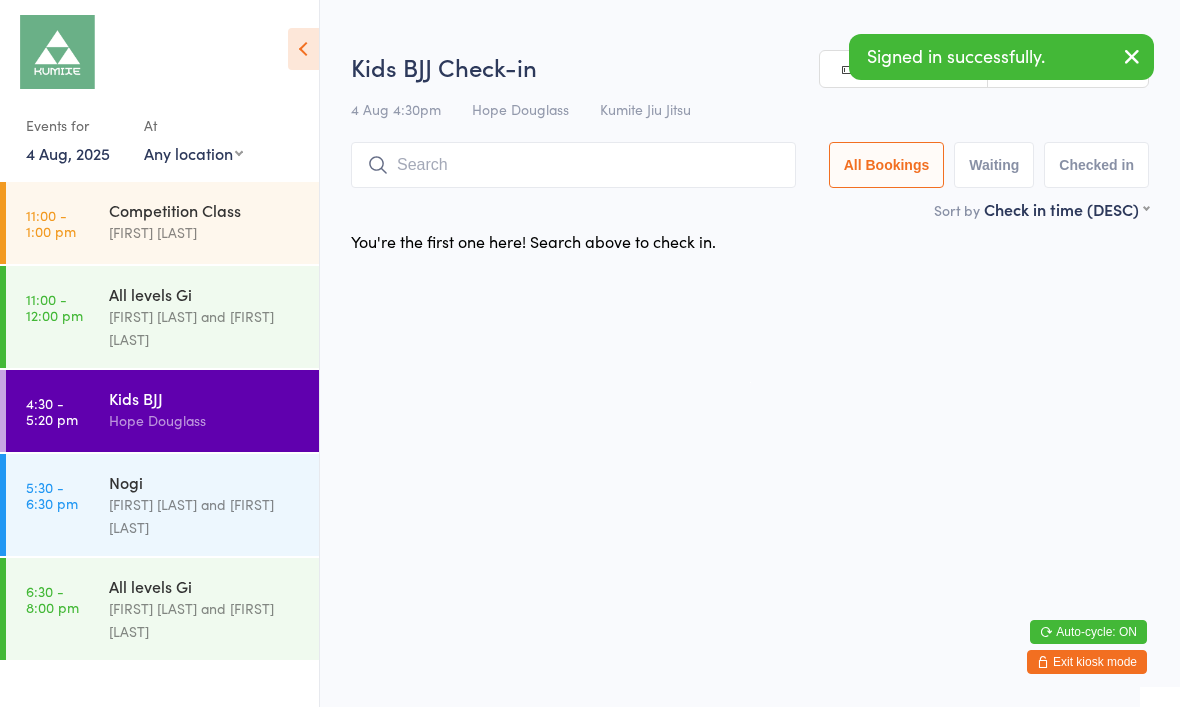 scroll, scrollTop: 0, scrollLeft: 0, axis: both 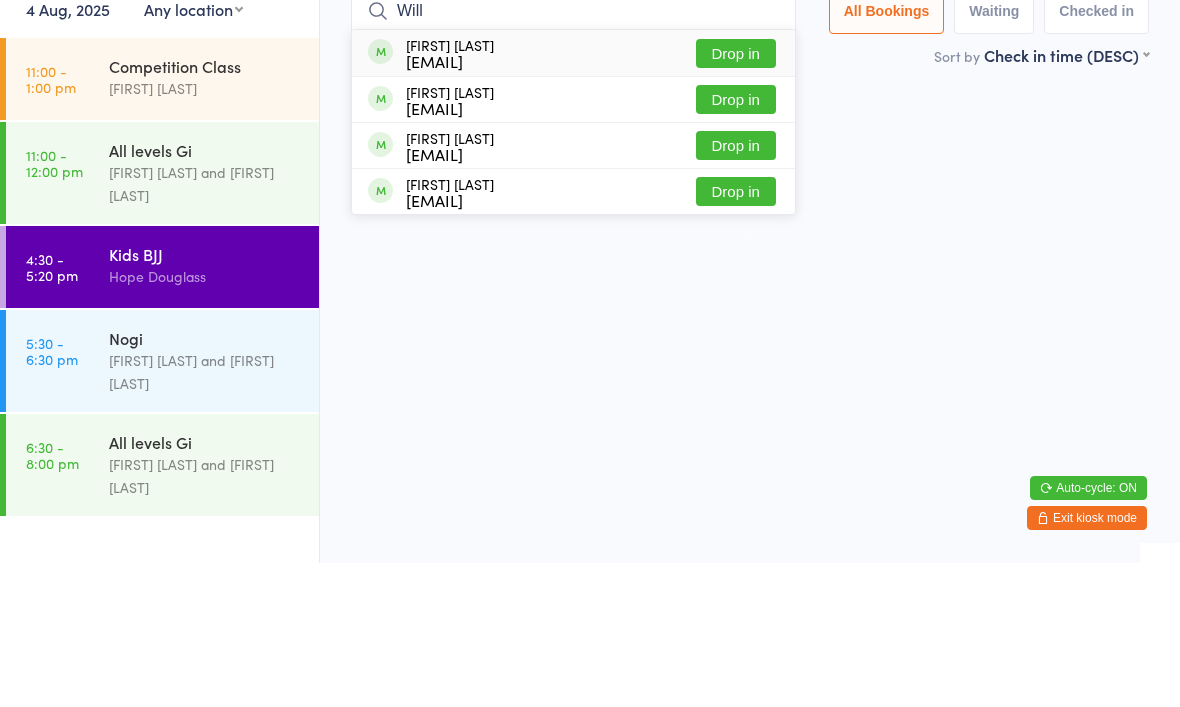 type on "Will" 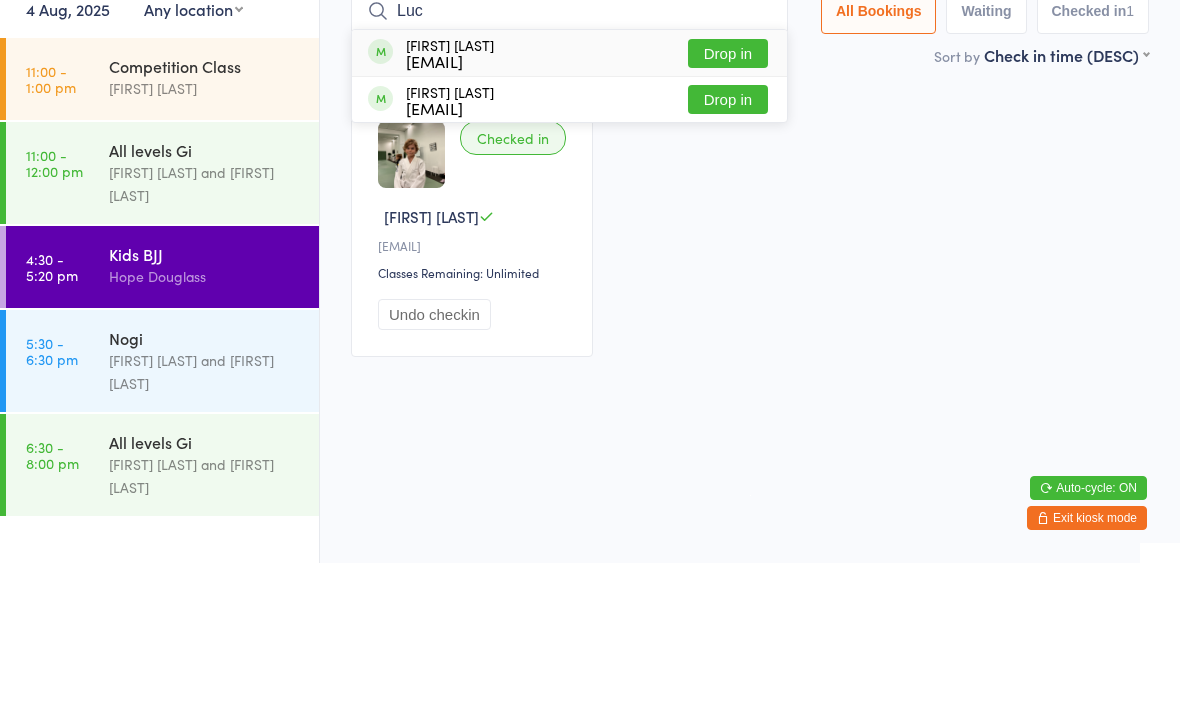 type on "Luc" 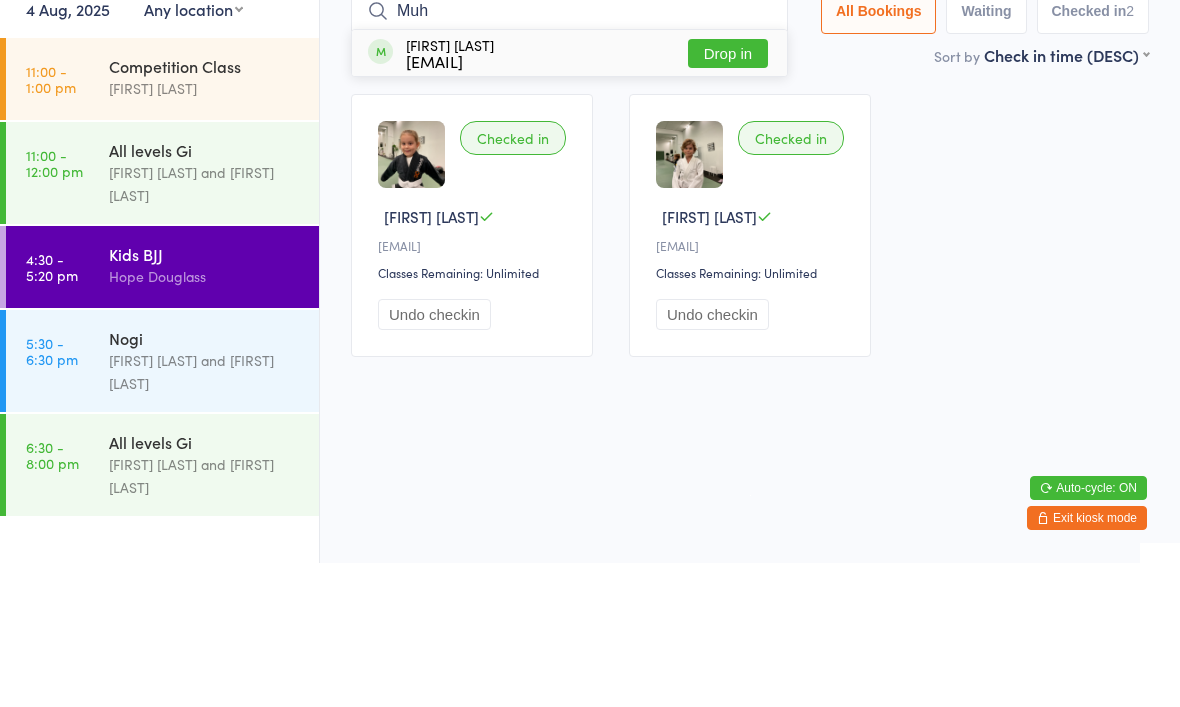 type on "Muh" 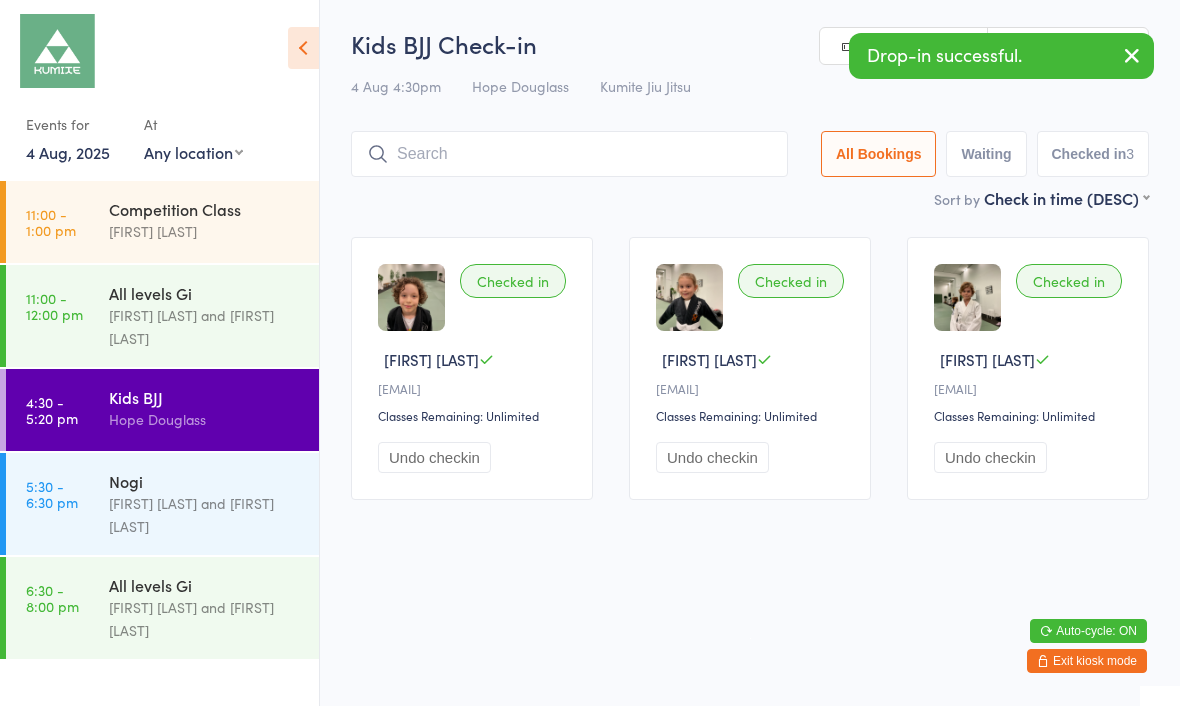 click at bounding box center (569, 155) 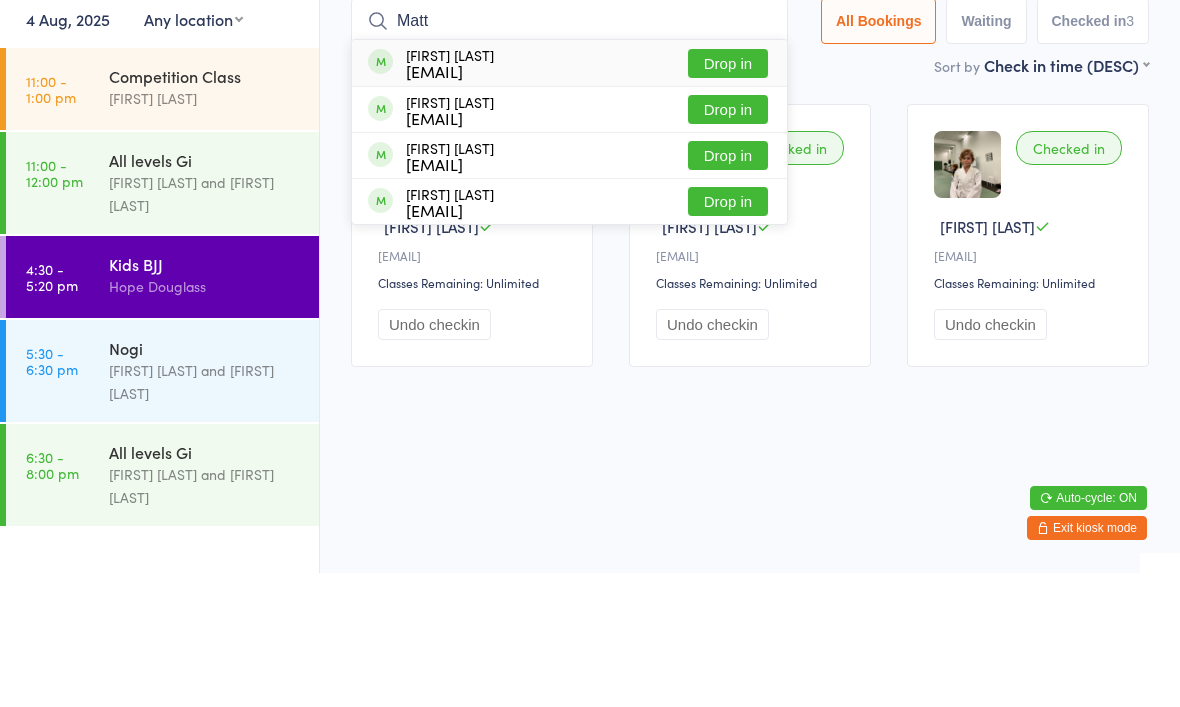 type on "Matt" 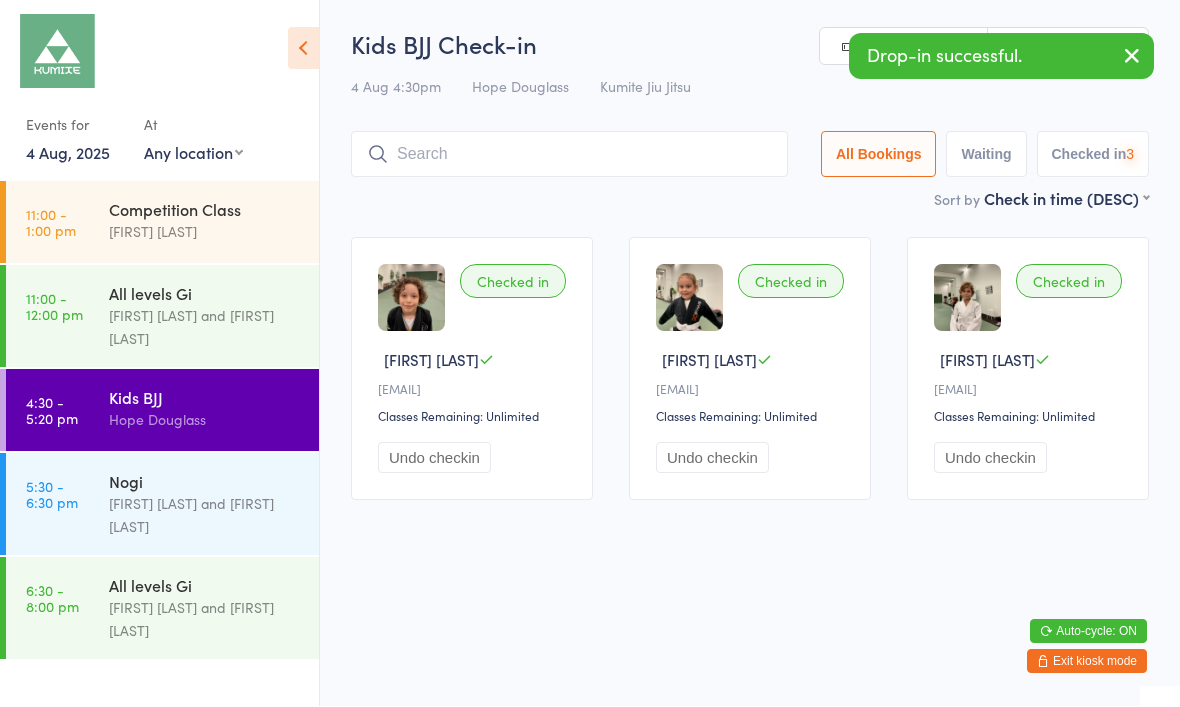 scroll, scrollTop: 1, scrollLeft: 0, axis: vertical 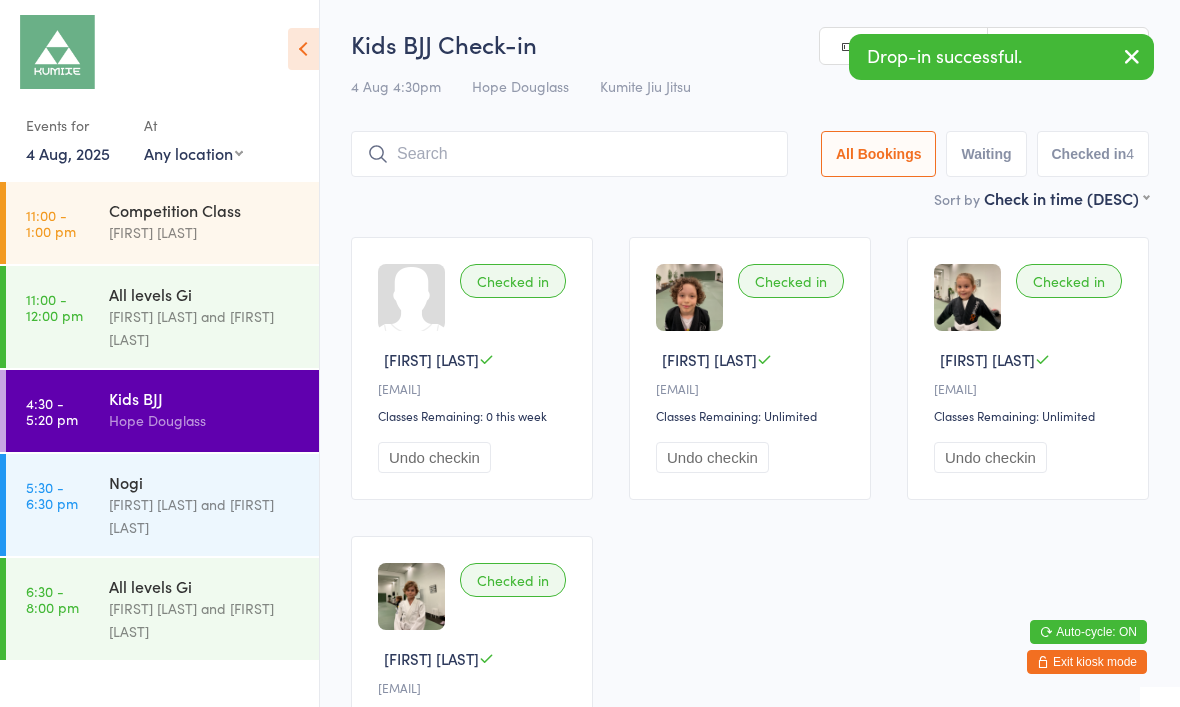 click at bounding box center (569, 154) 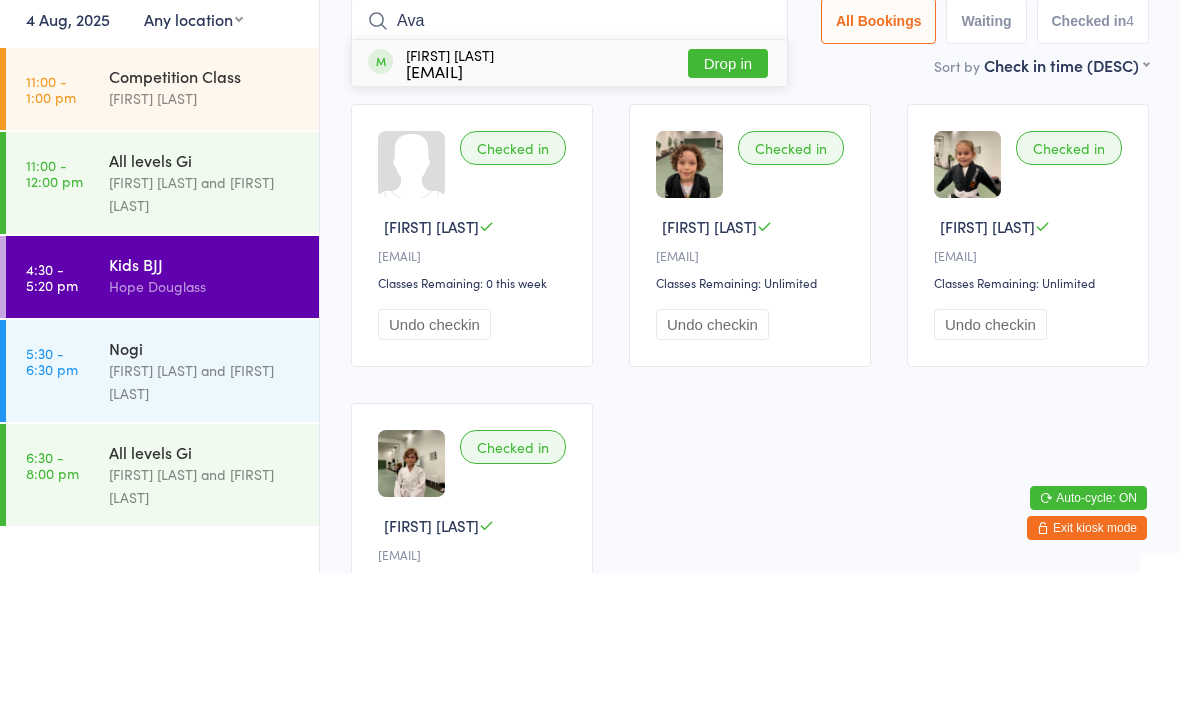 type on "Ava" 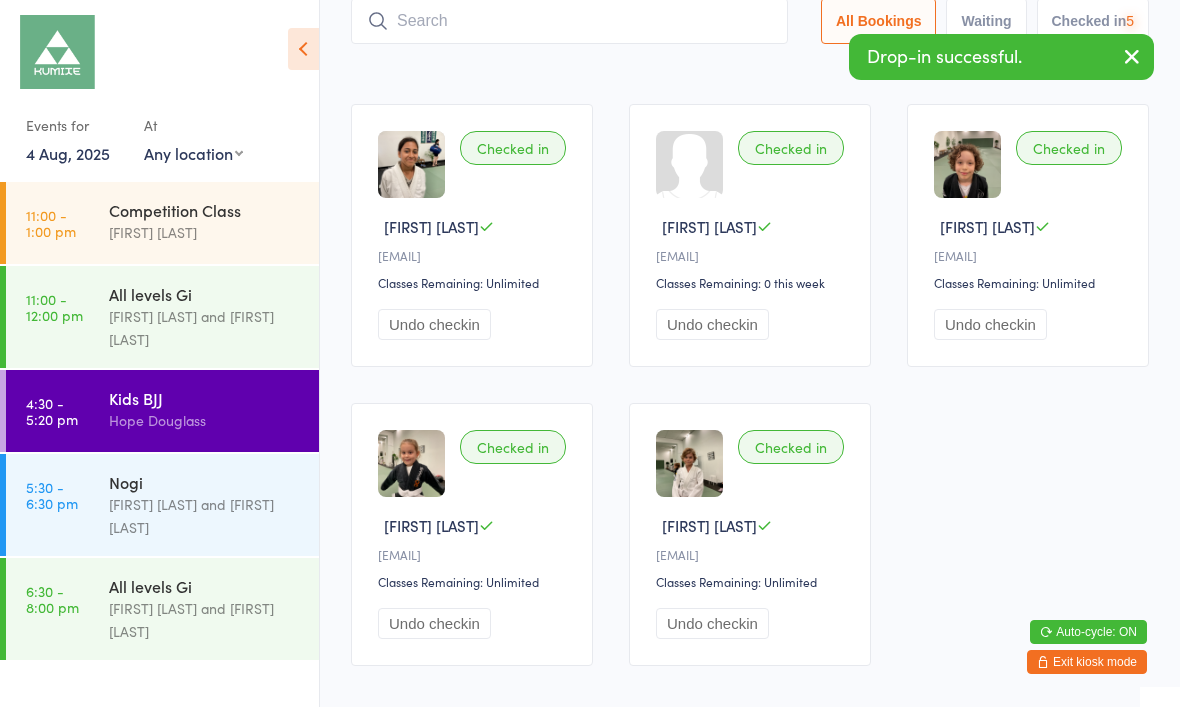 click at bounding box center (569, 21) 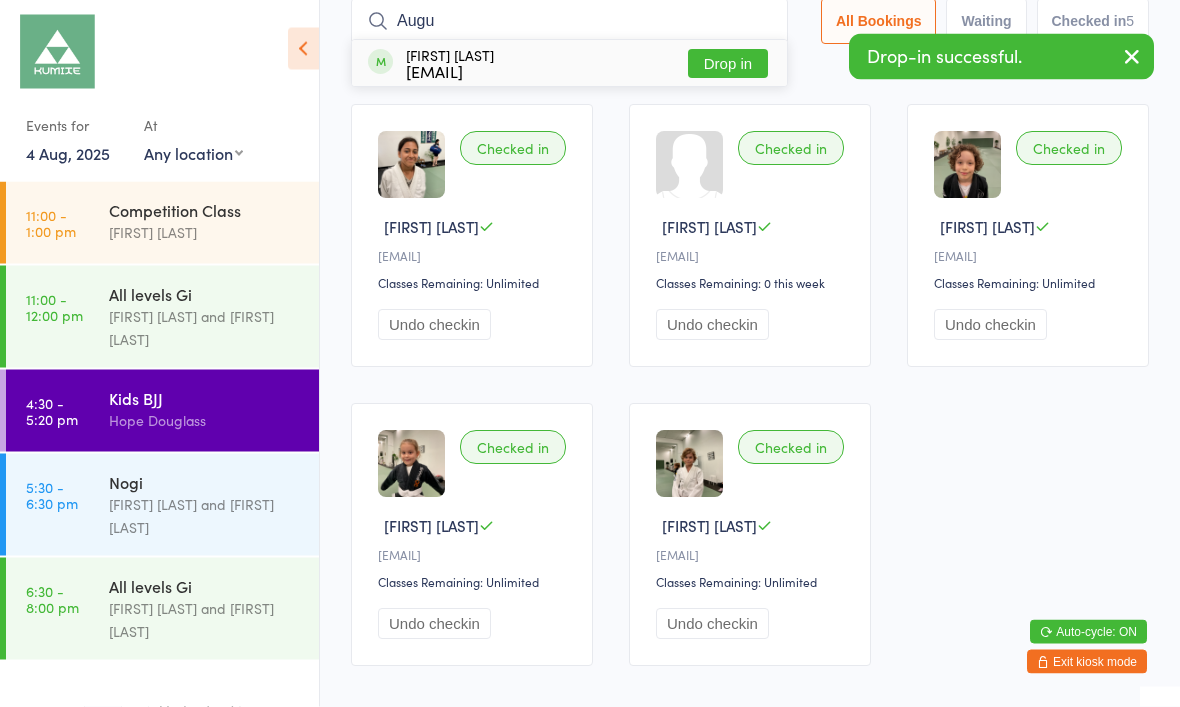 type on "Augu" 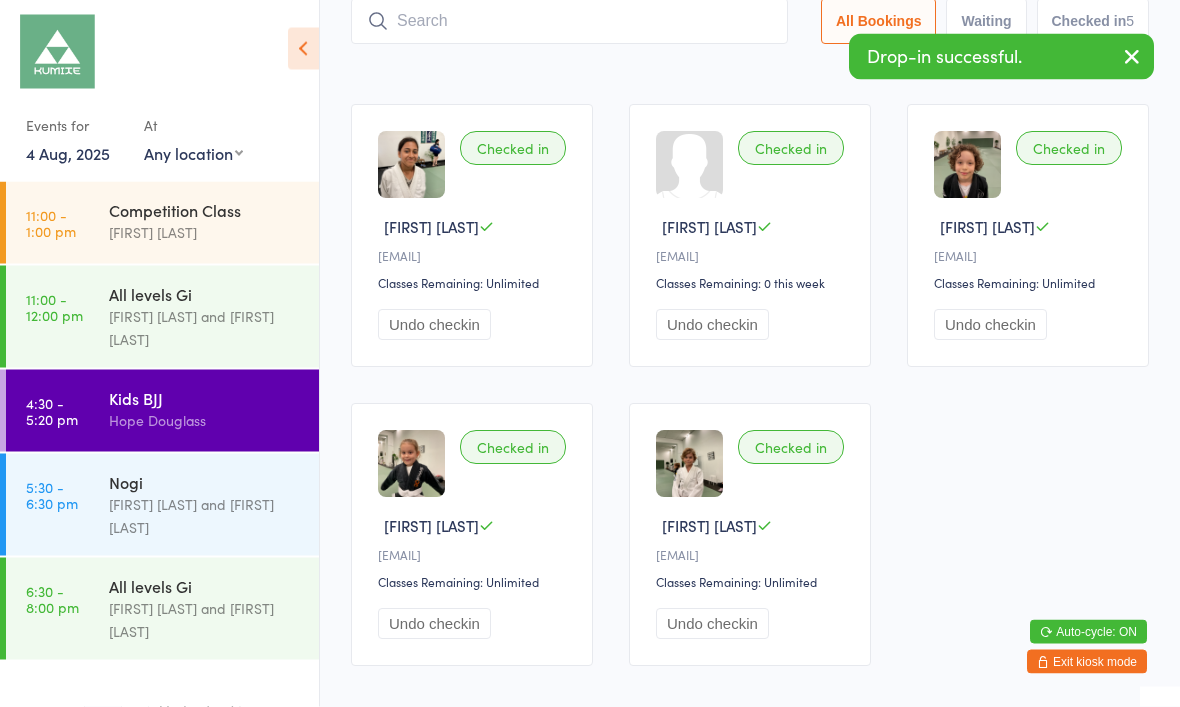 scroll, scrollTop: 134, scrollLeft: 0, axis: vertical 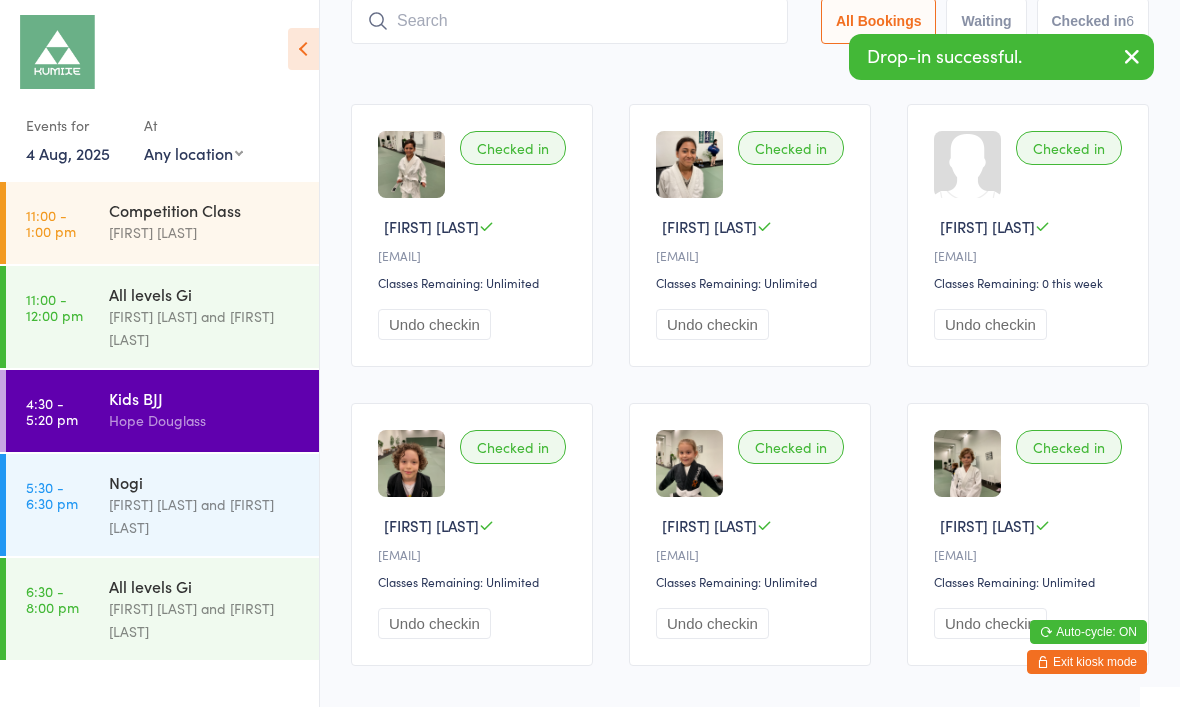 click at bounding box center (569, 21) 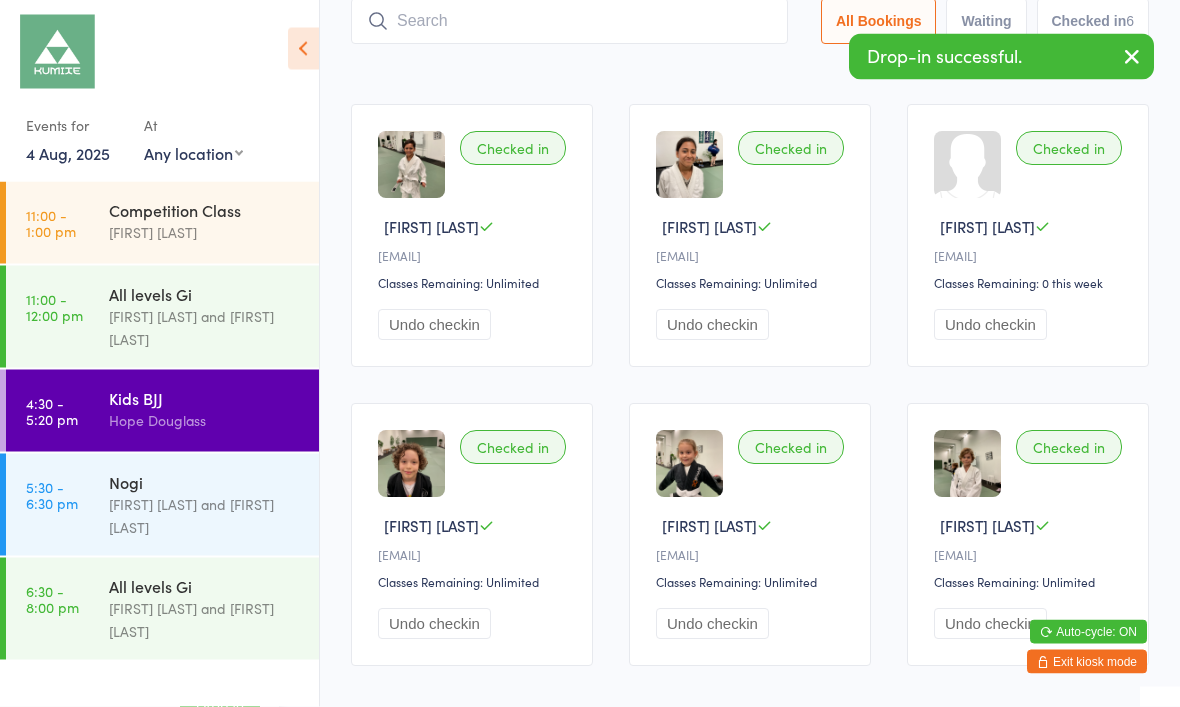 type on "A" 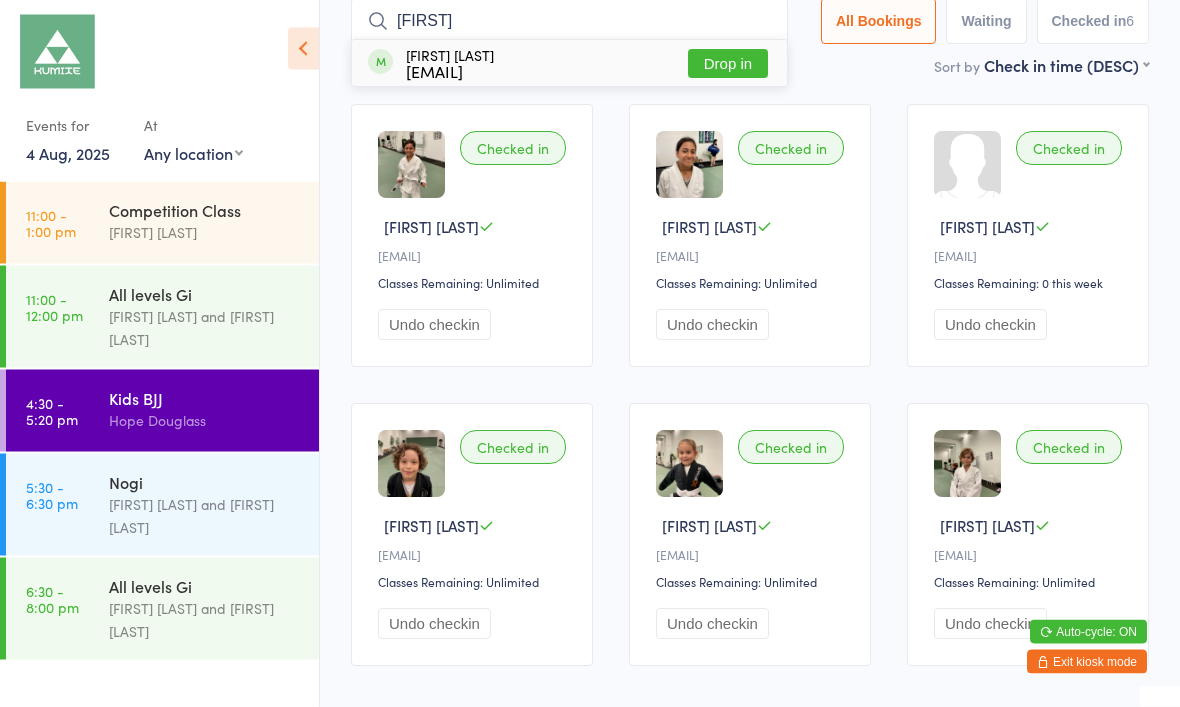 type on "[FIRST]" 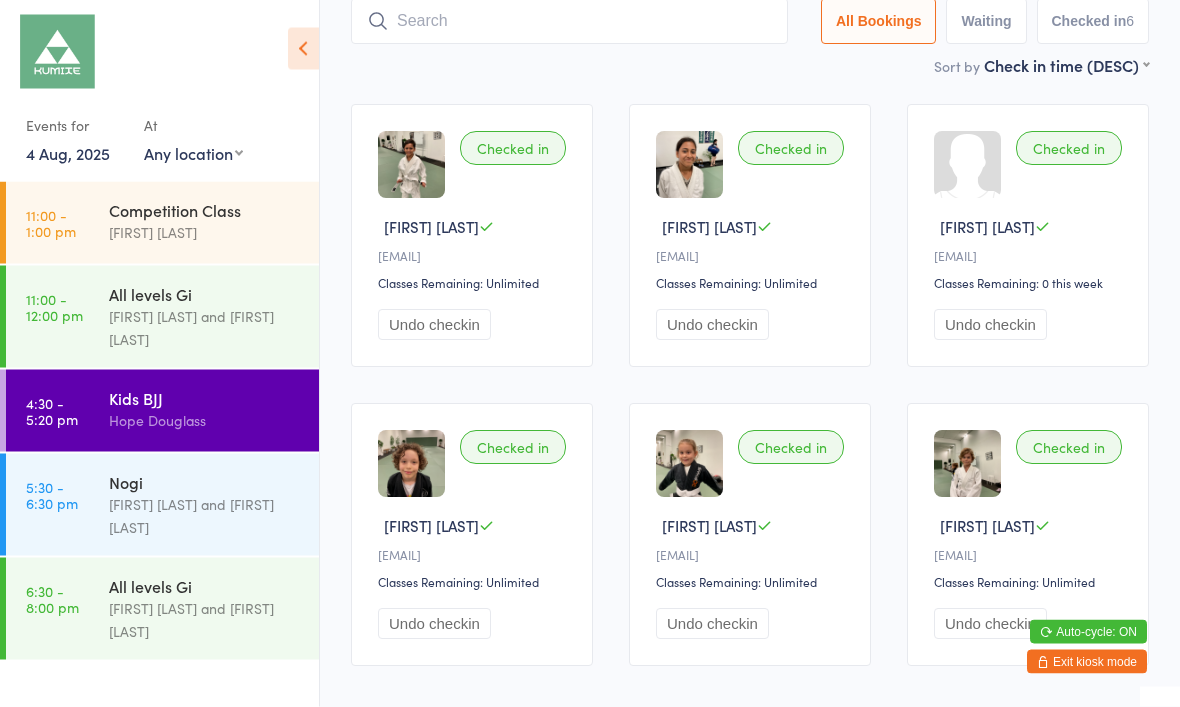 scroll, scrollTop: 134, scrollLeft: 0, axis: vertical 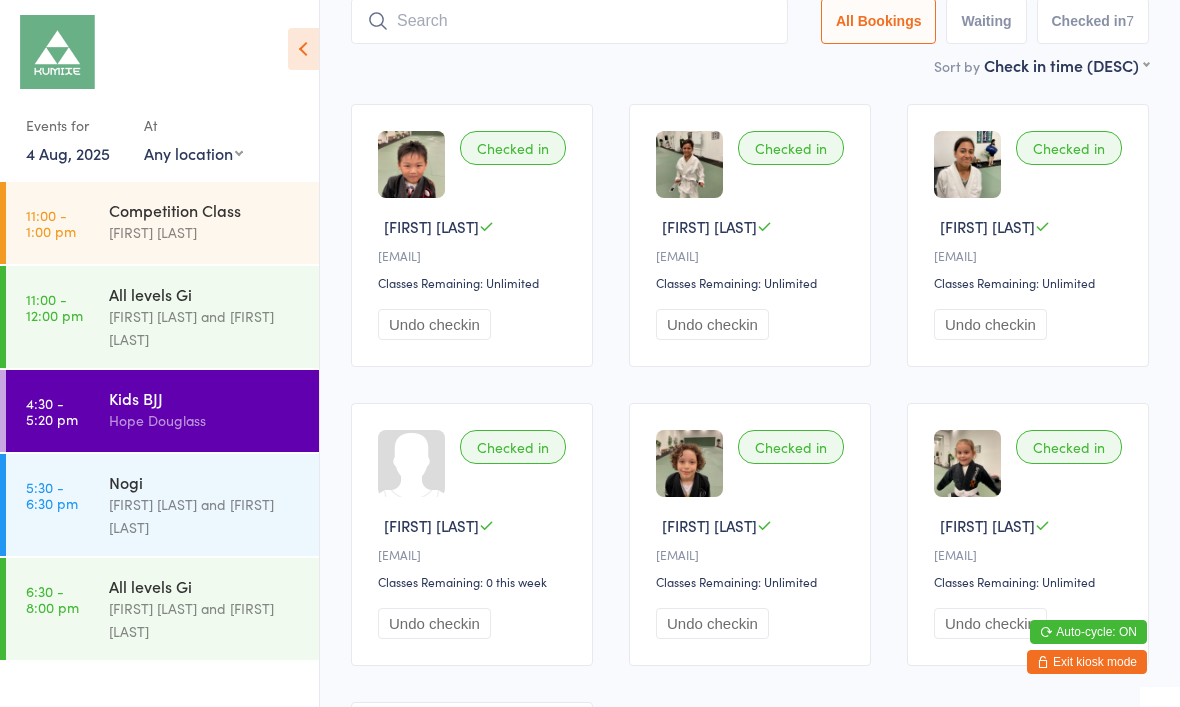 click at bounding box center [569, 21] 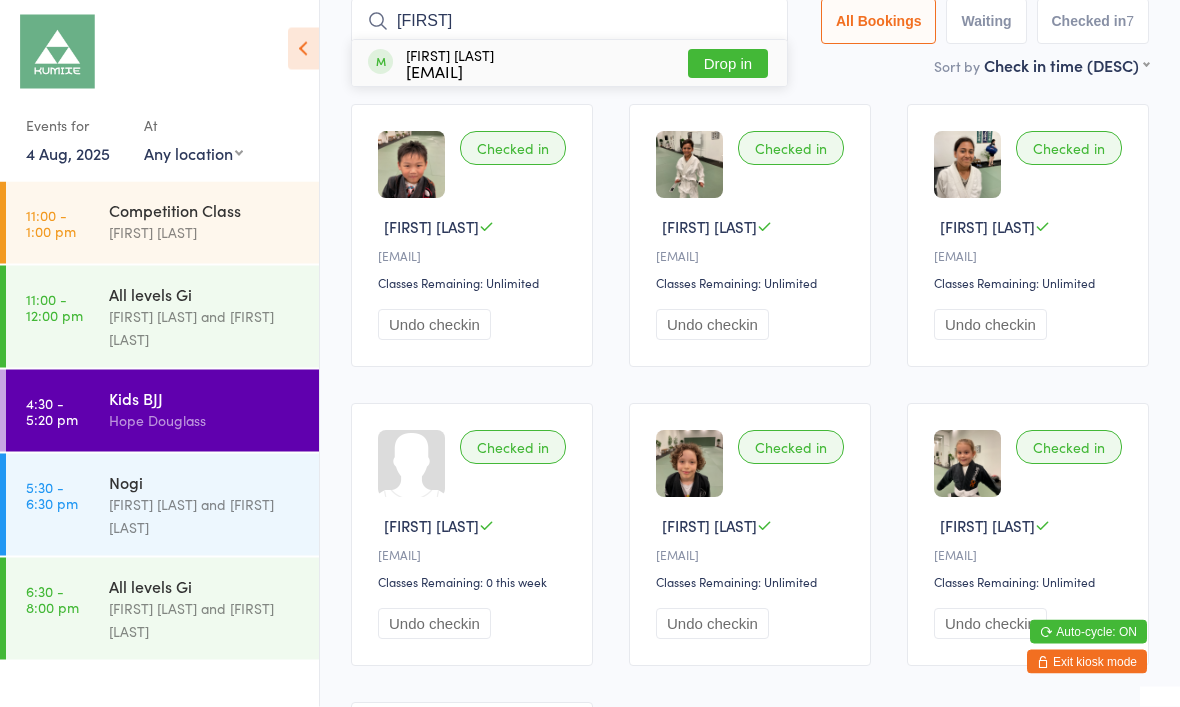 type on "[FIRST]" 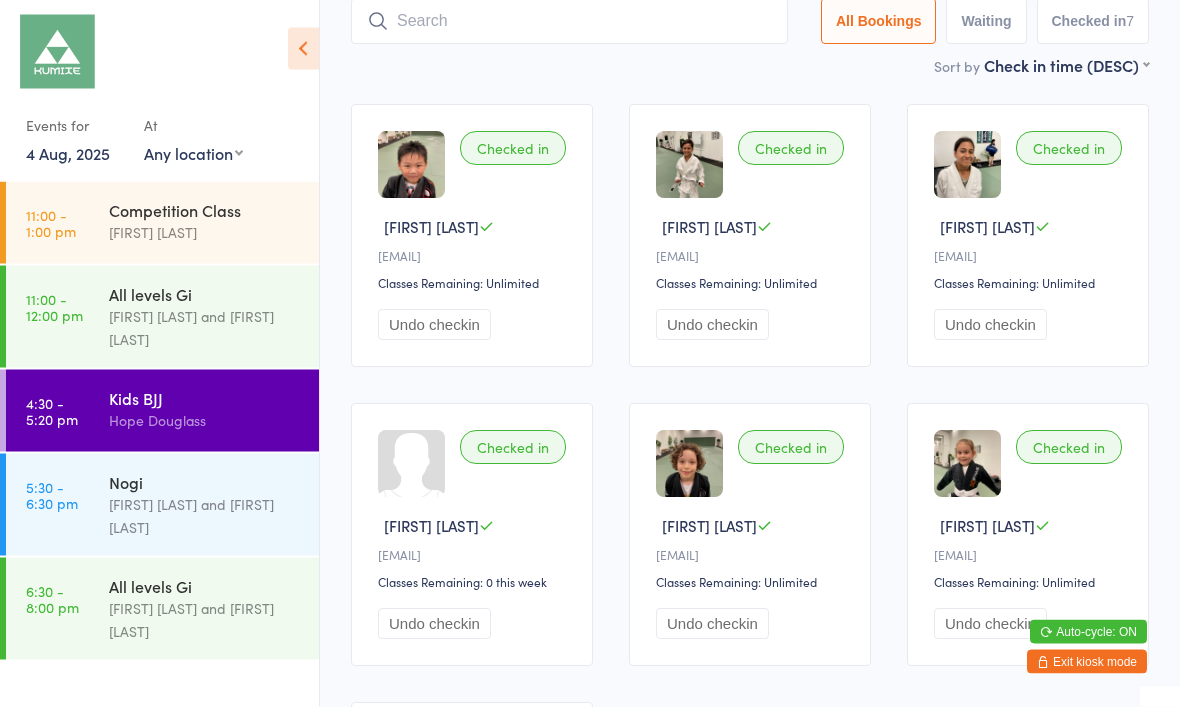 scroll, scrollTop: 134, scrollLeft: 0, axis: vertical 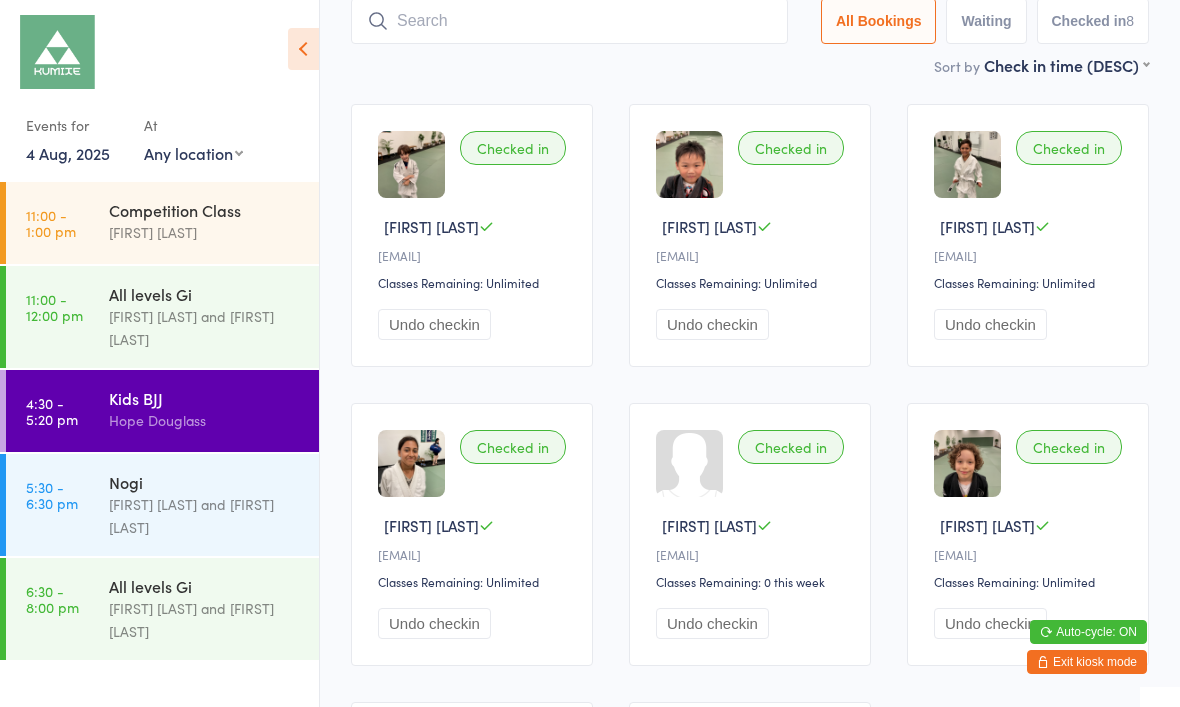 click at bounding box center (569, 21) 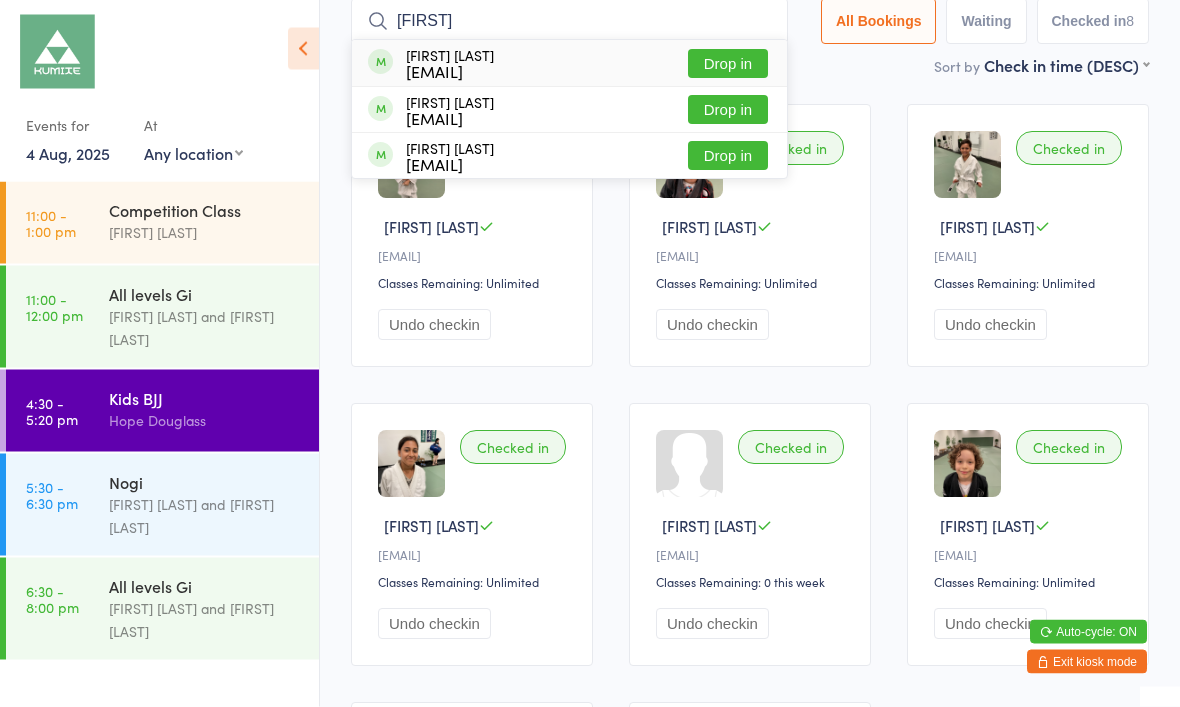 type on "[FIRST]" 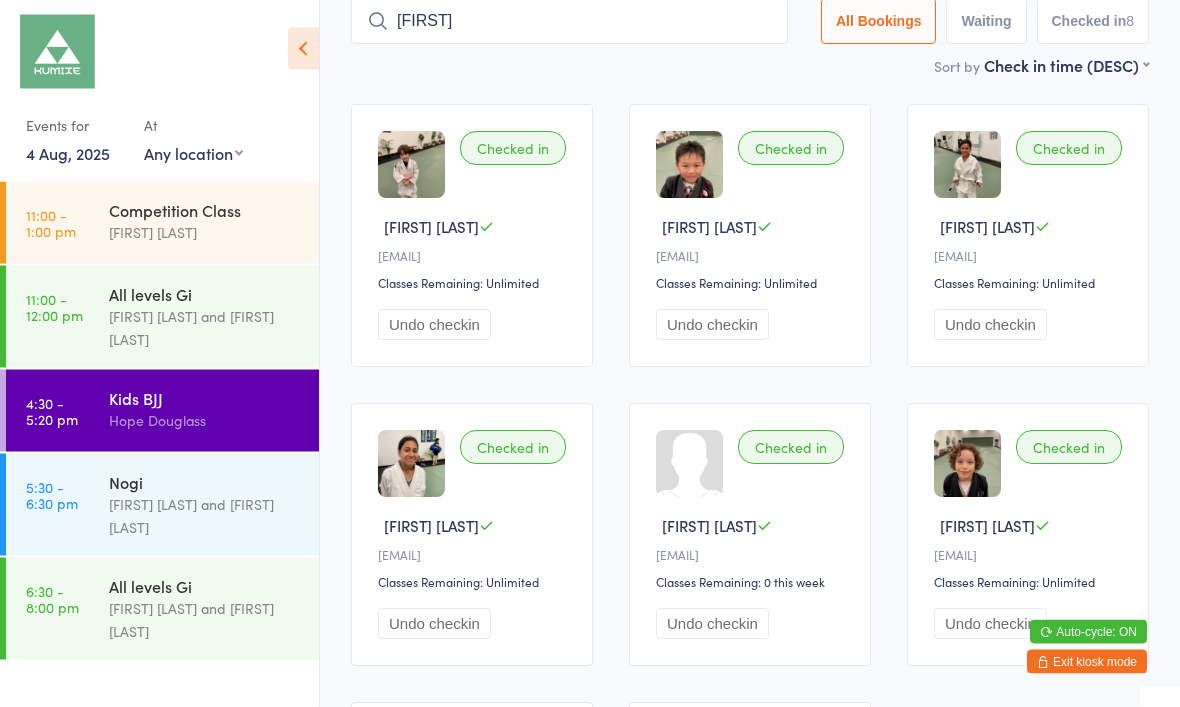 type 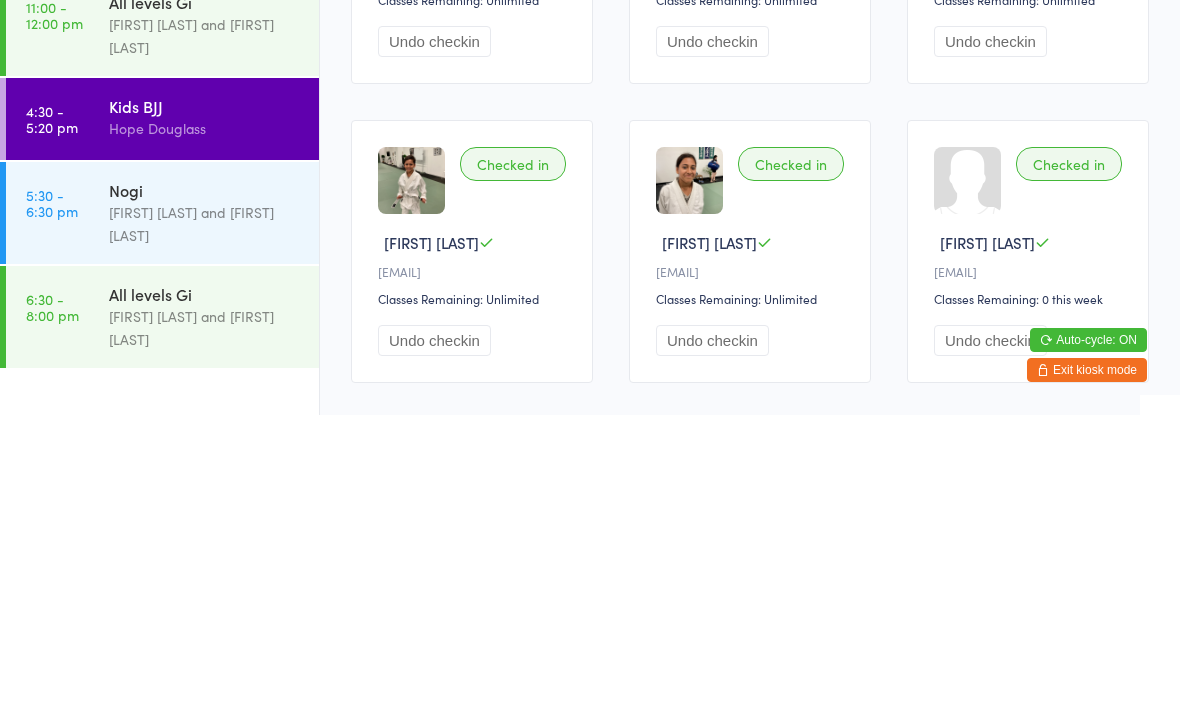 scroll, scrollTop: 417, scrollLeft: 0, axis: vertical 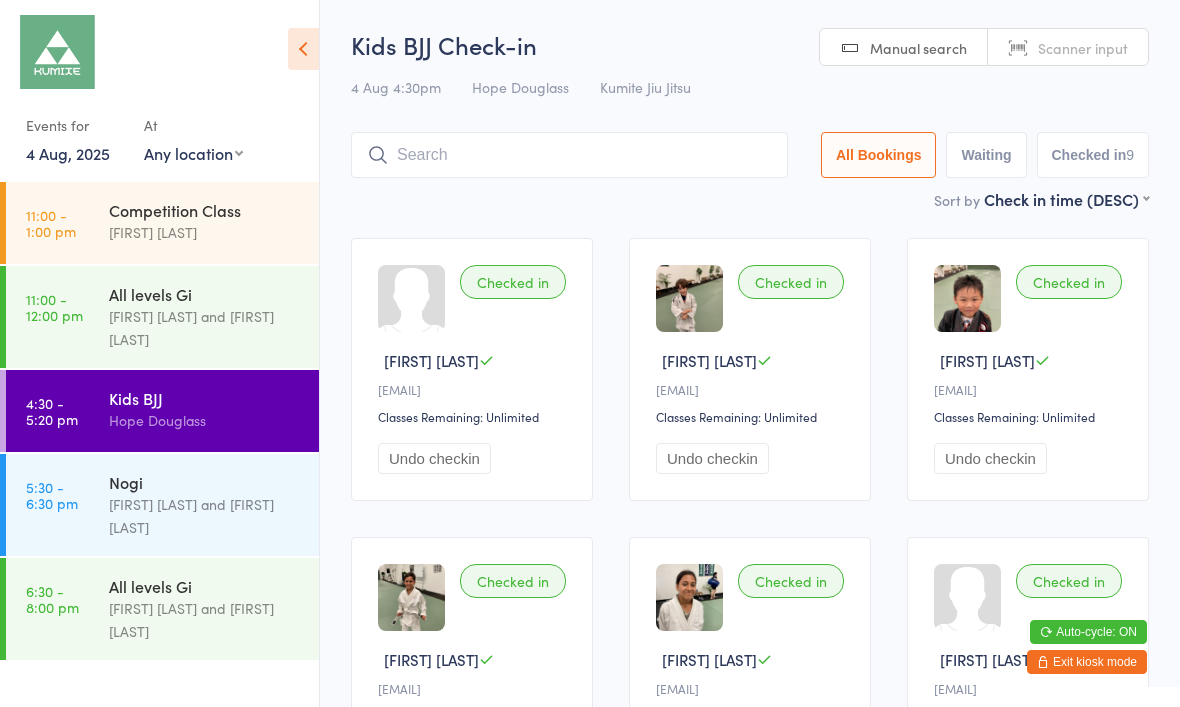 click on "Signed in successfully. Drop-in successful. Events for [DATE], [YEAR] [DATE], [YEAR]
[MONTH] [YEAR]
Sun Mon Tue Wed Thu Fri Sat
31
27
28
29
30
31
01
02
32
03
04
05
06
07
08
09
33
10
11
12
13
14
15
16
34
17
18
19
20
21
22
23
35
24
25
26
27
28
29" at bounding box center [590, 353] 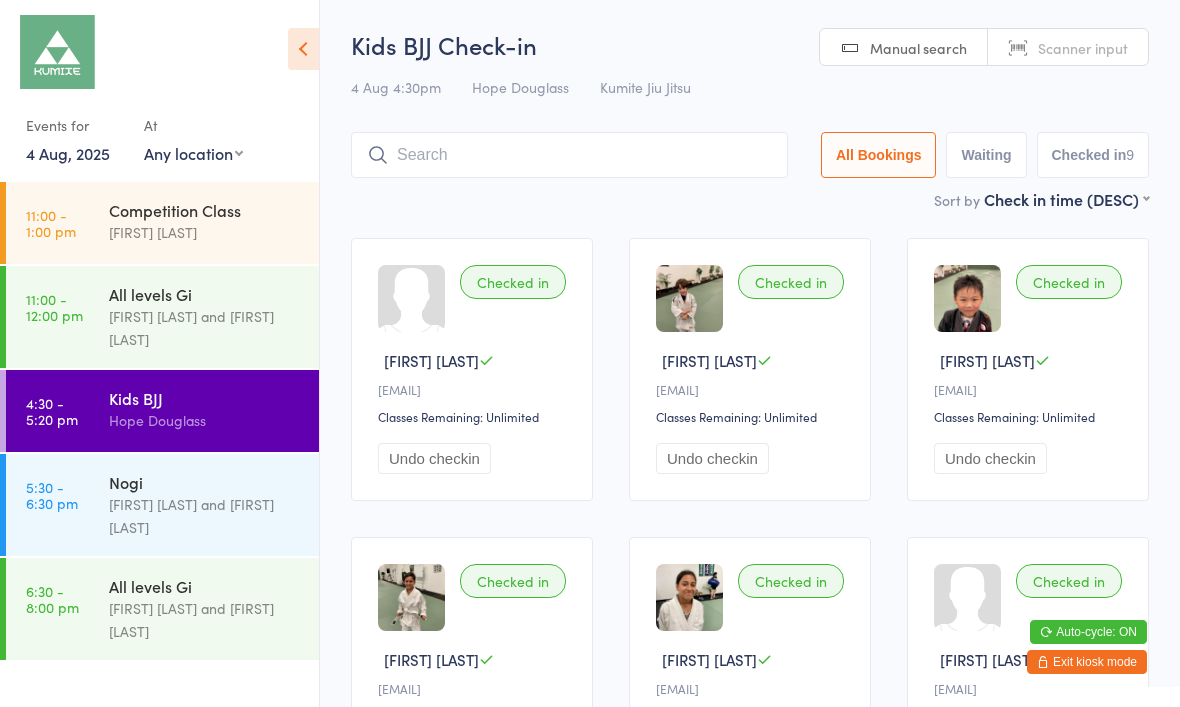 click on "[FIRST] [LAST] and [FIRST] [LAST]" at bounding box center [205, 516] 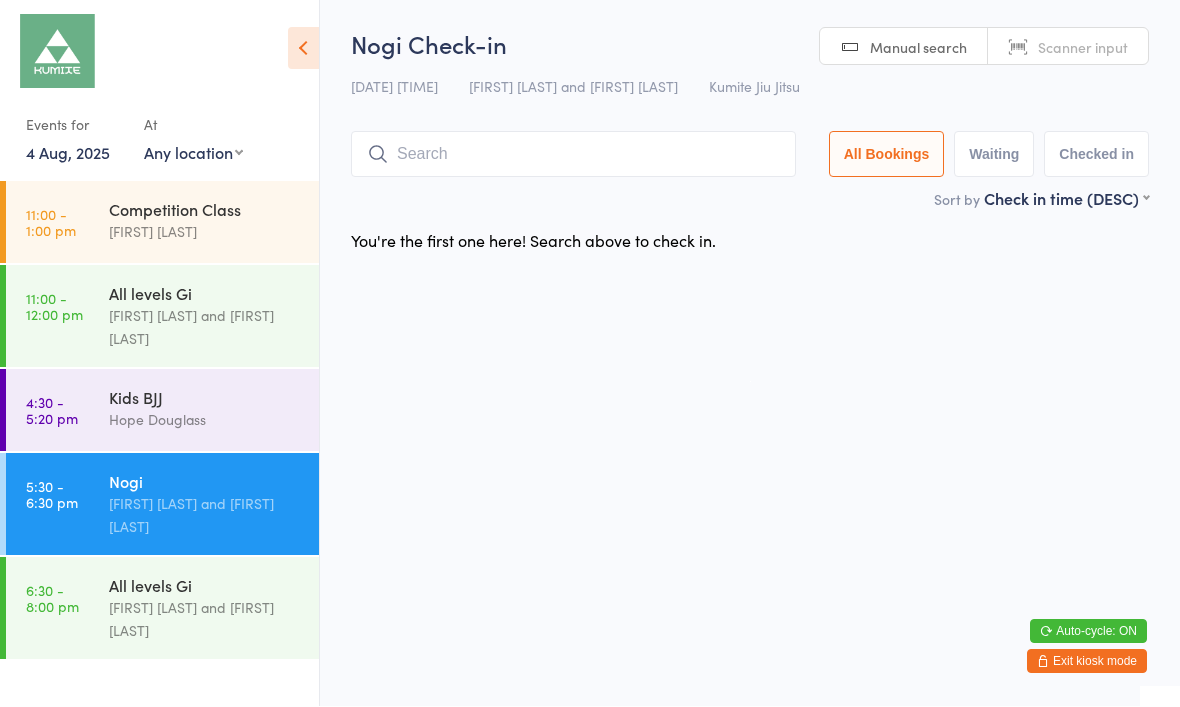 click at bounding box center [573, 155] 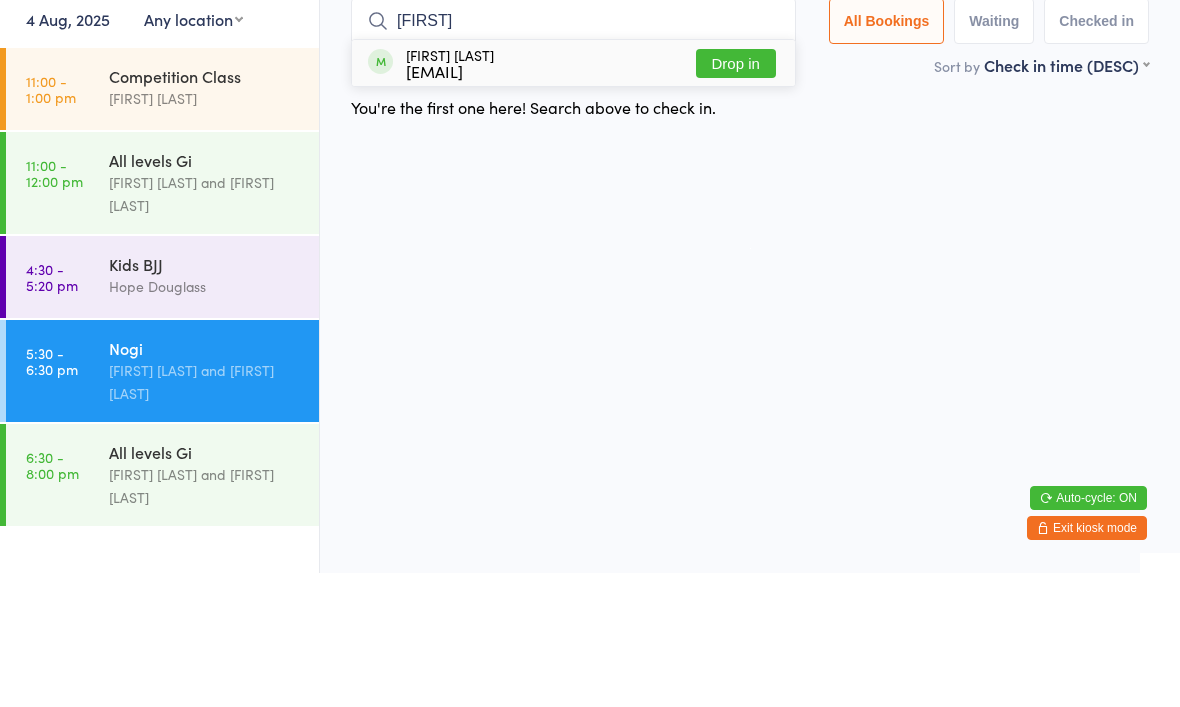 type on "[FIRST]" 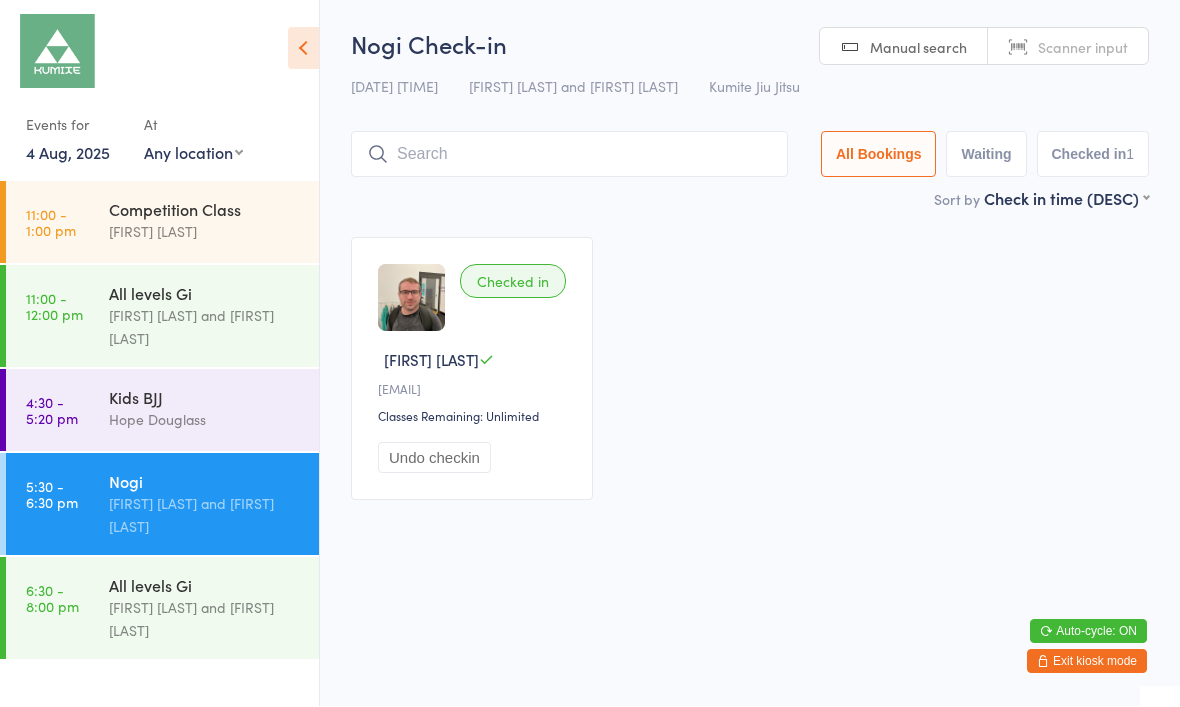click at bounding box center [569, 155] 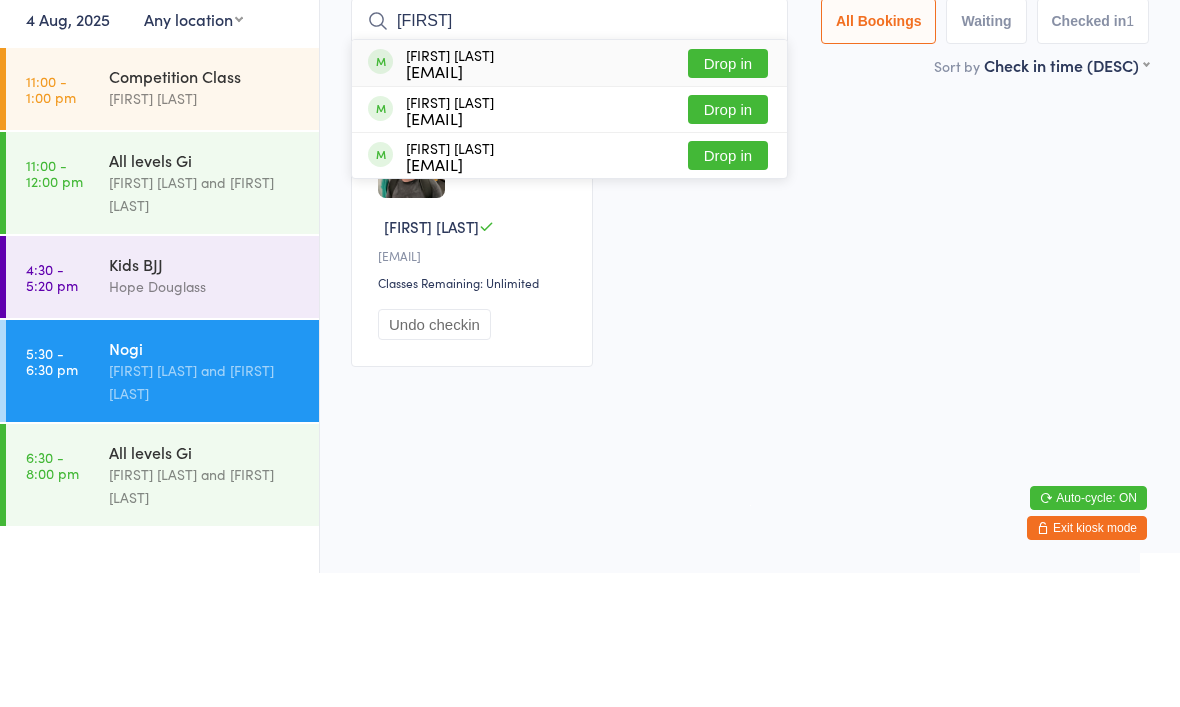 type on "[FIRST]" 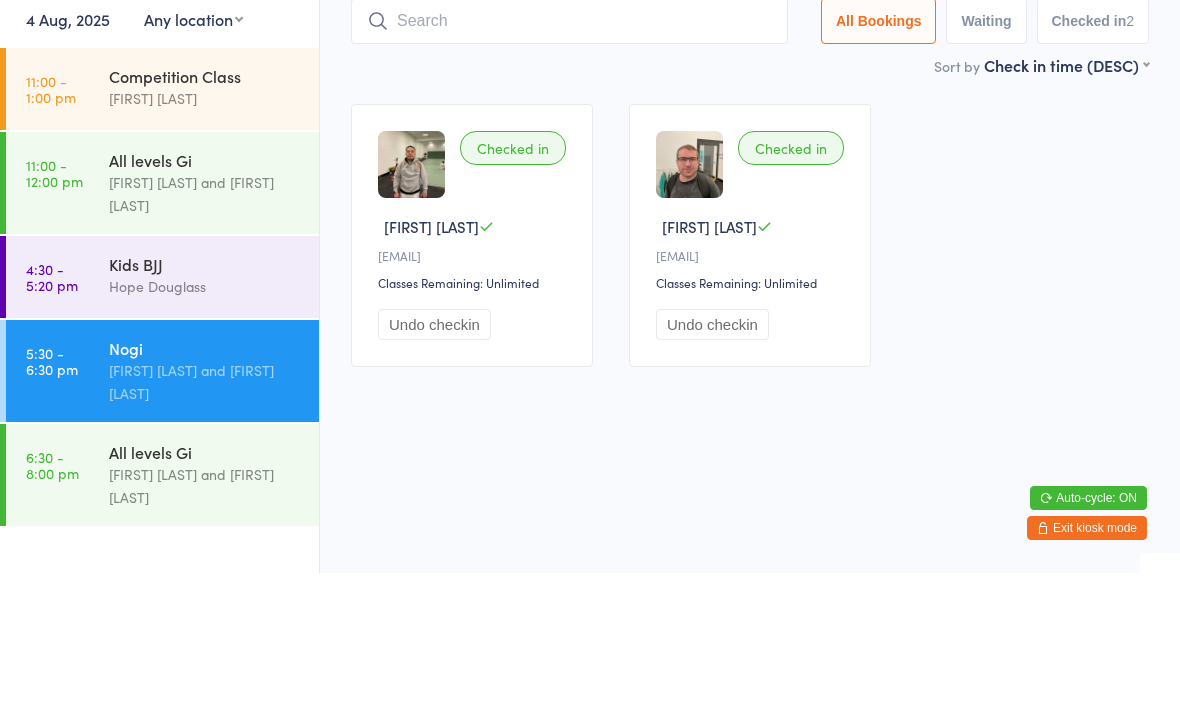 click at bounding box center [569, 155] 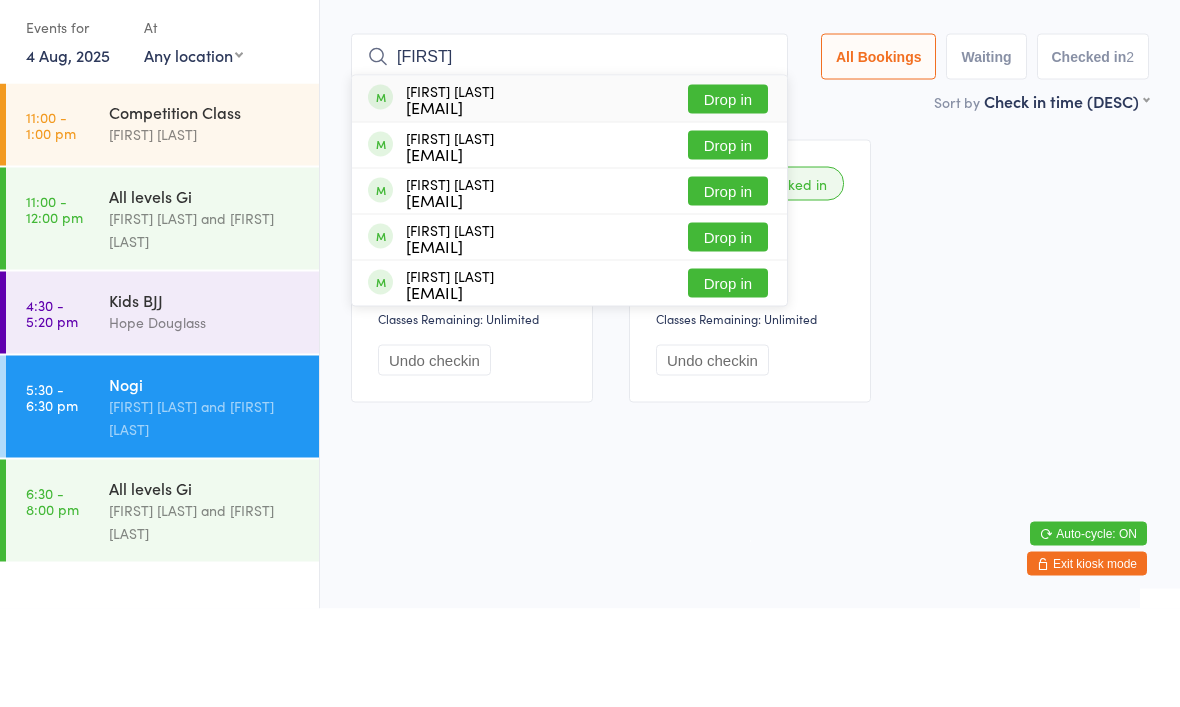 type on "[FIRST]" 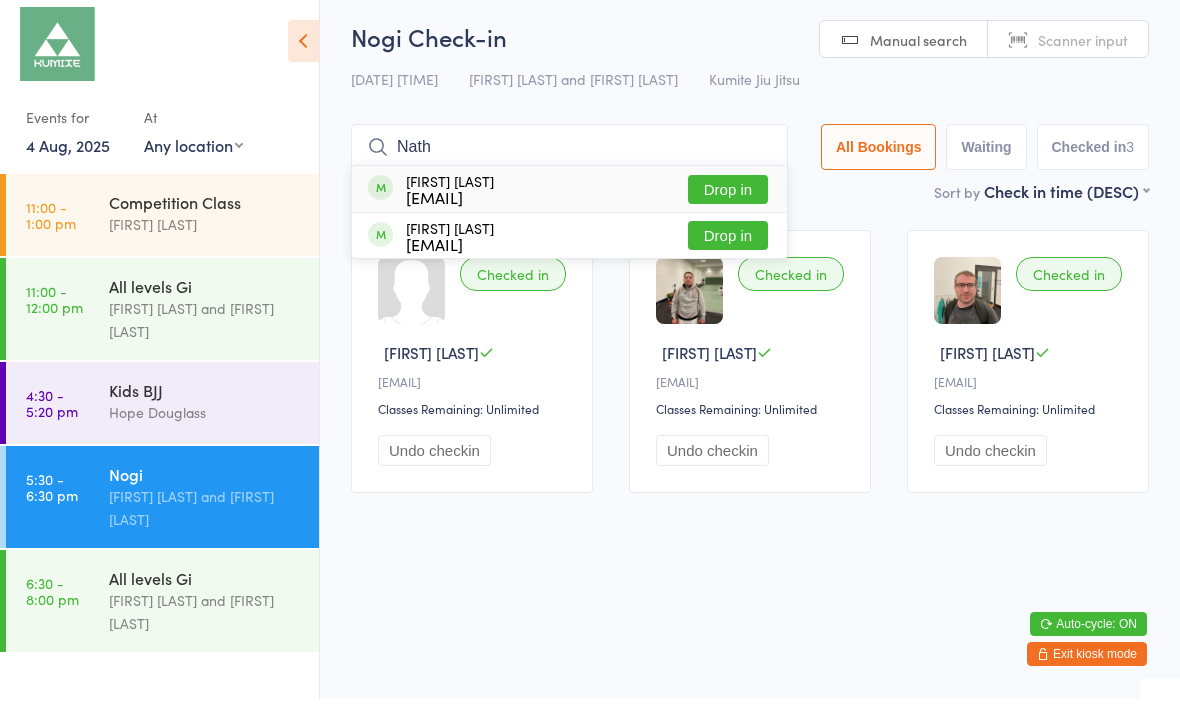 type on "Nath" 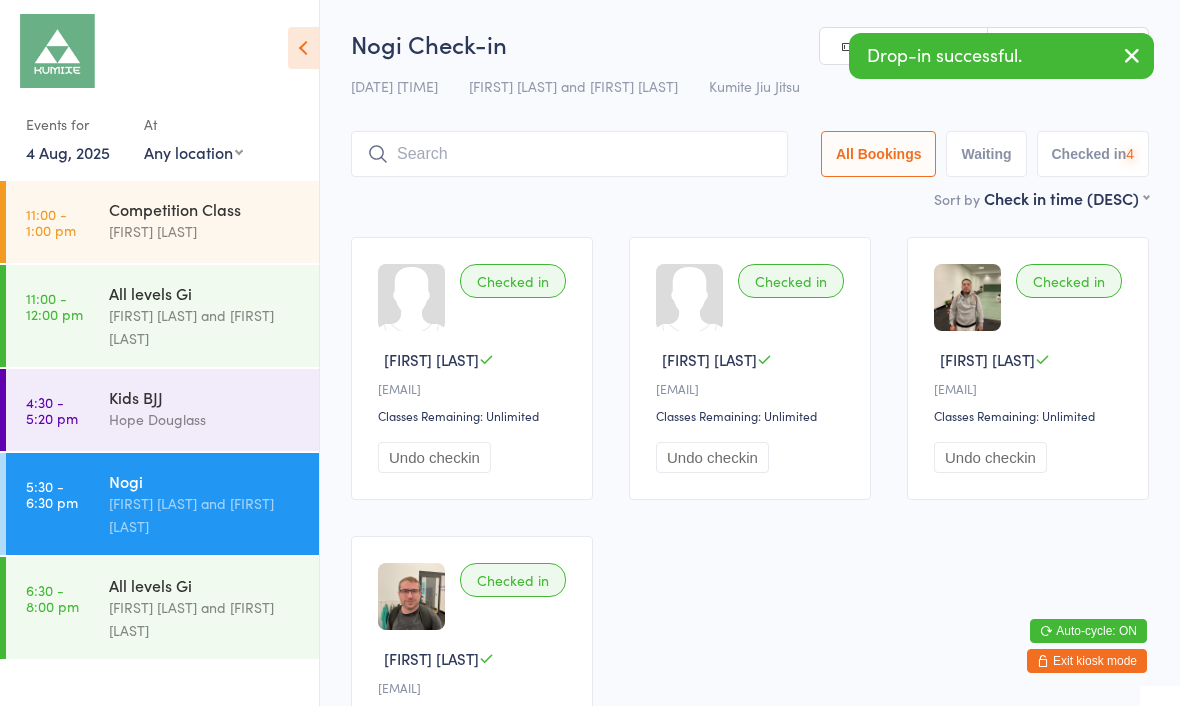 scroll, scrollTop: 1, scrollLeft: 0, axis: vertical 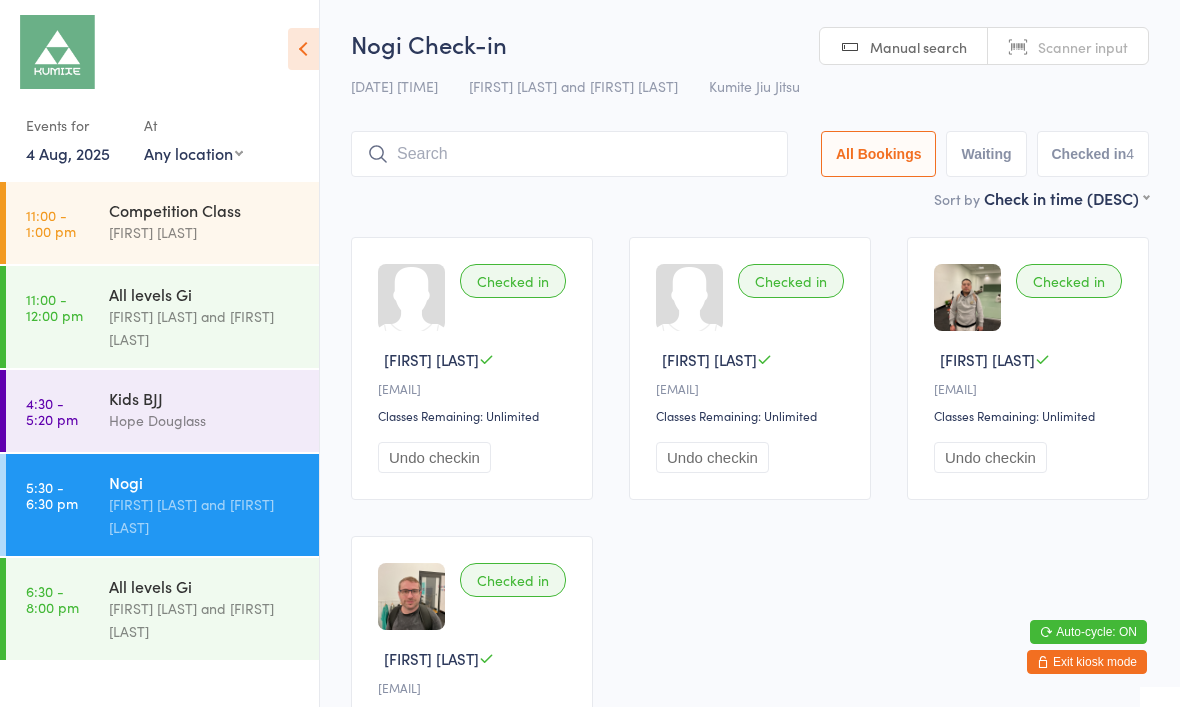 click at bounding box center [569, 154] 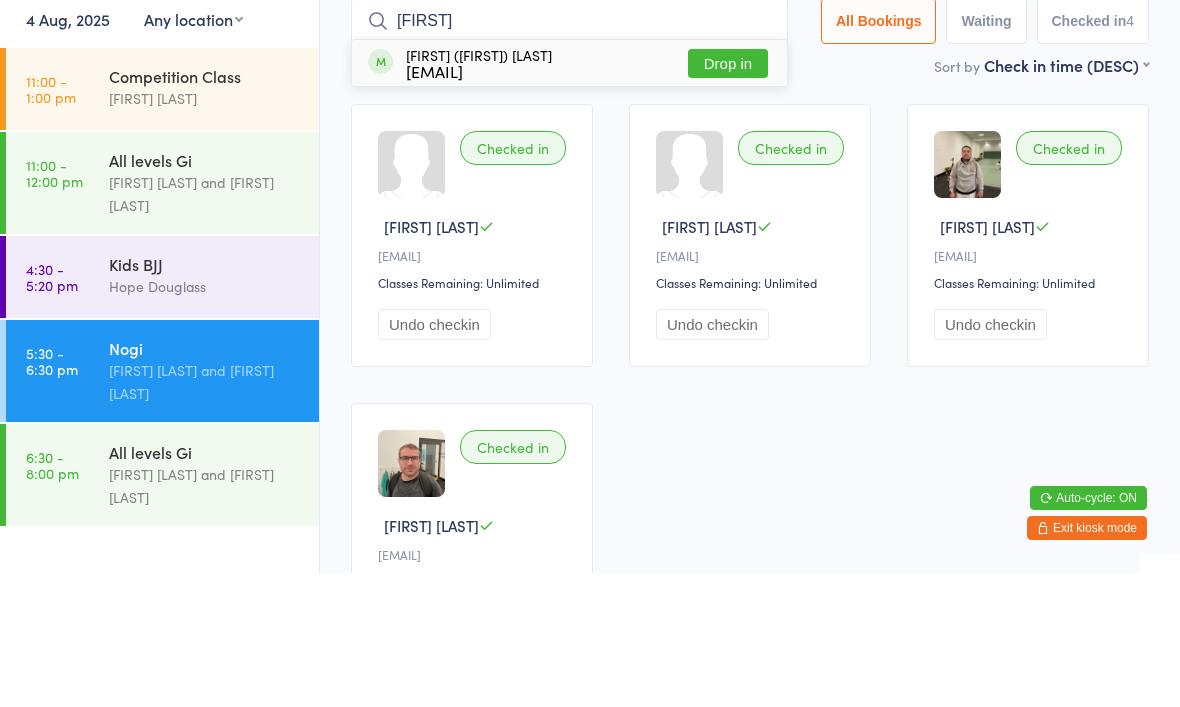 type on "[FIRST]" 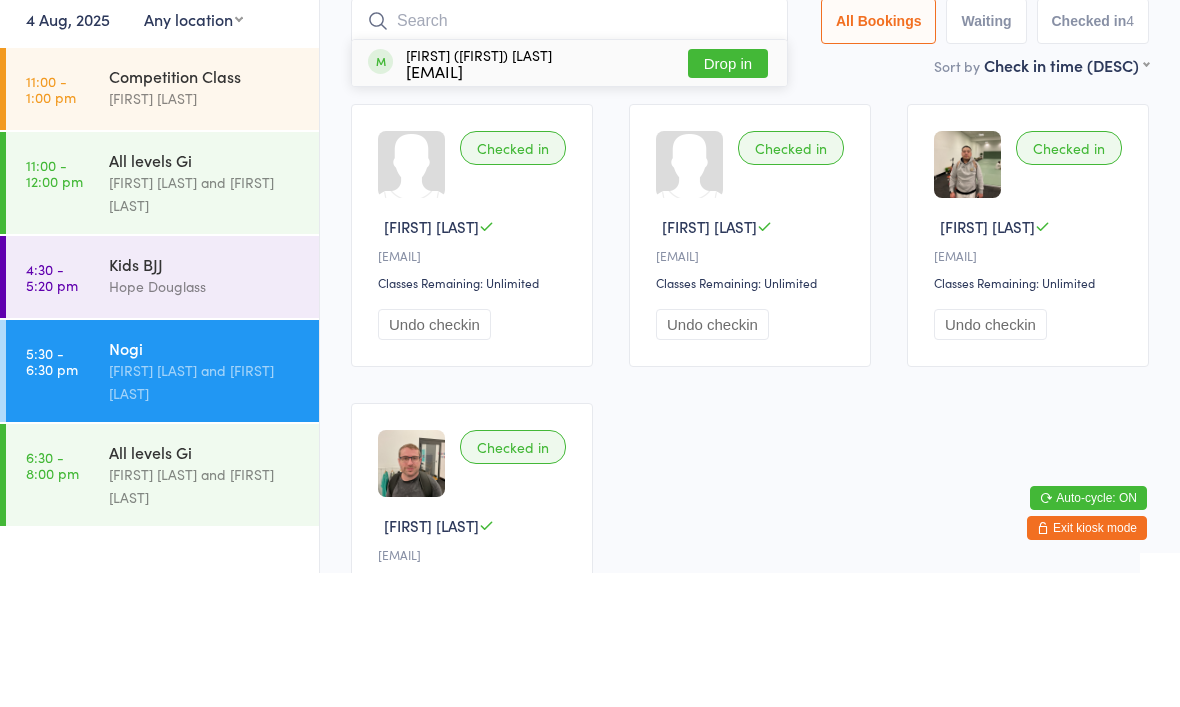 scroll, scrollTop: 134, scrollLeft: 0, axis: vertical 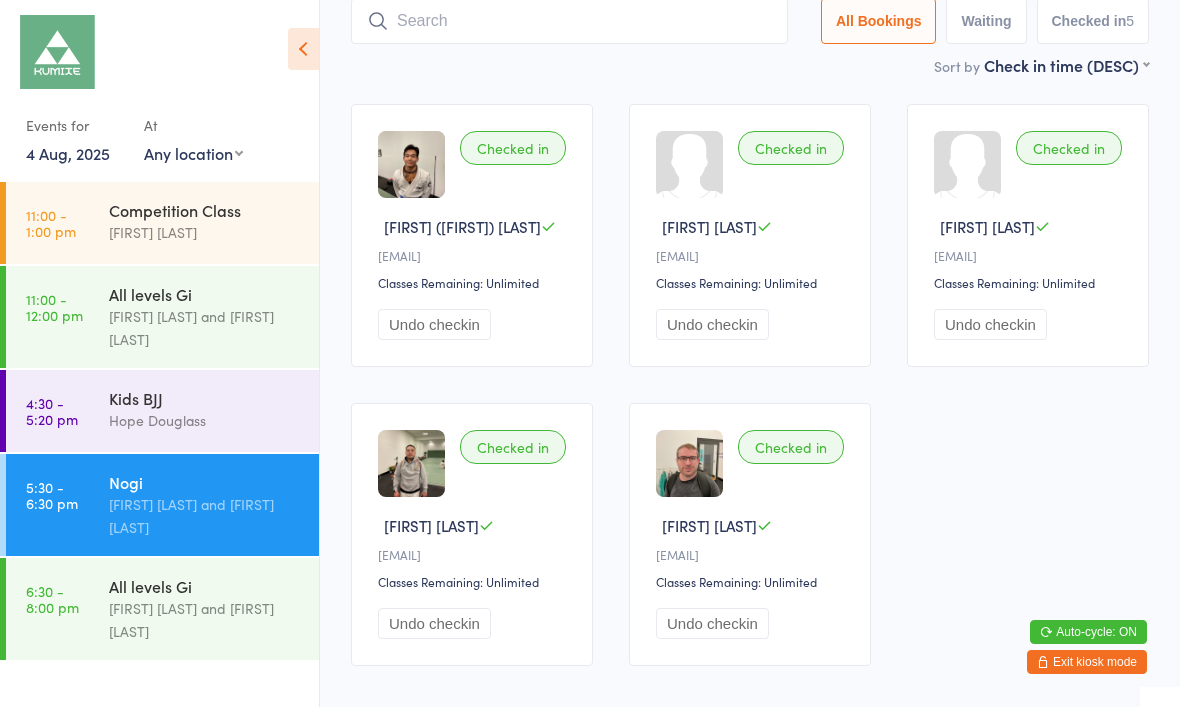 click at bounding box center [569, 21] 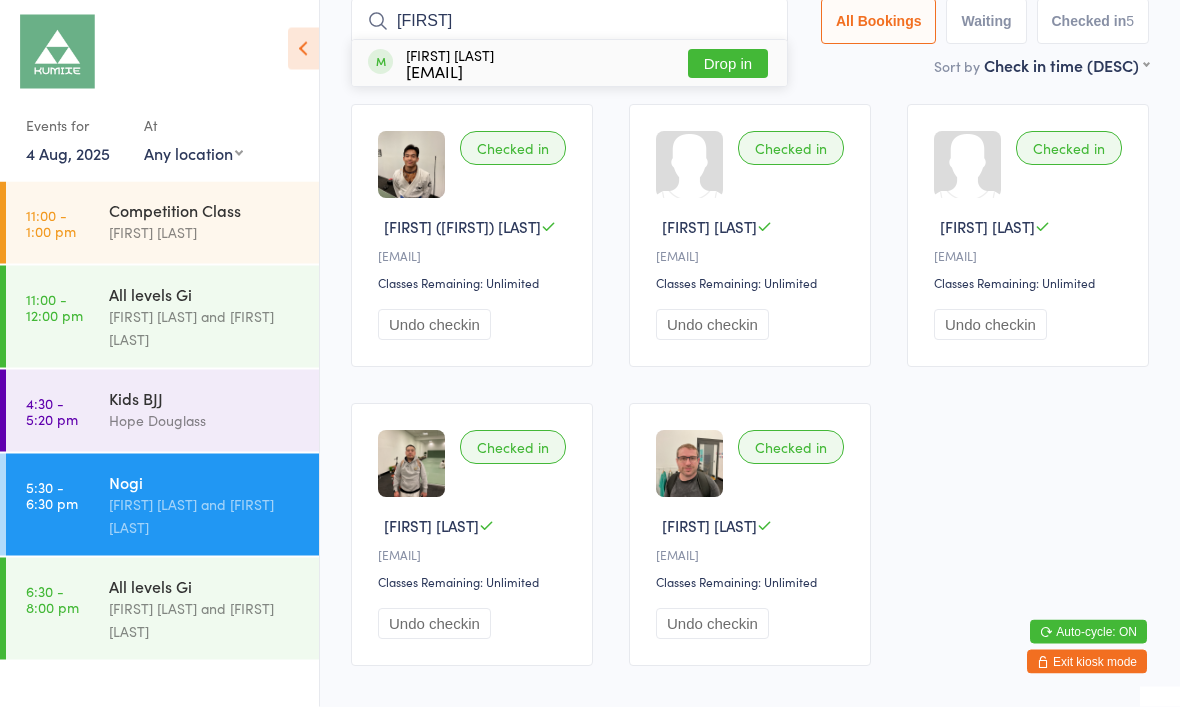 type on "[FIRST]" 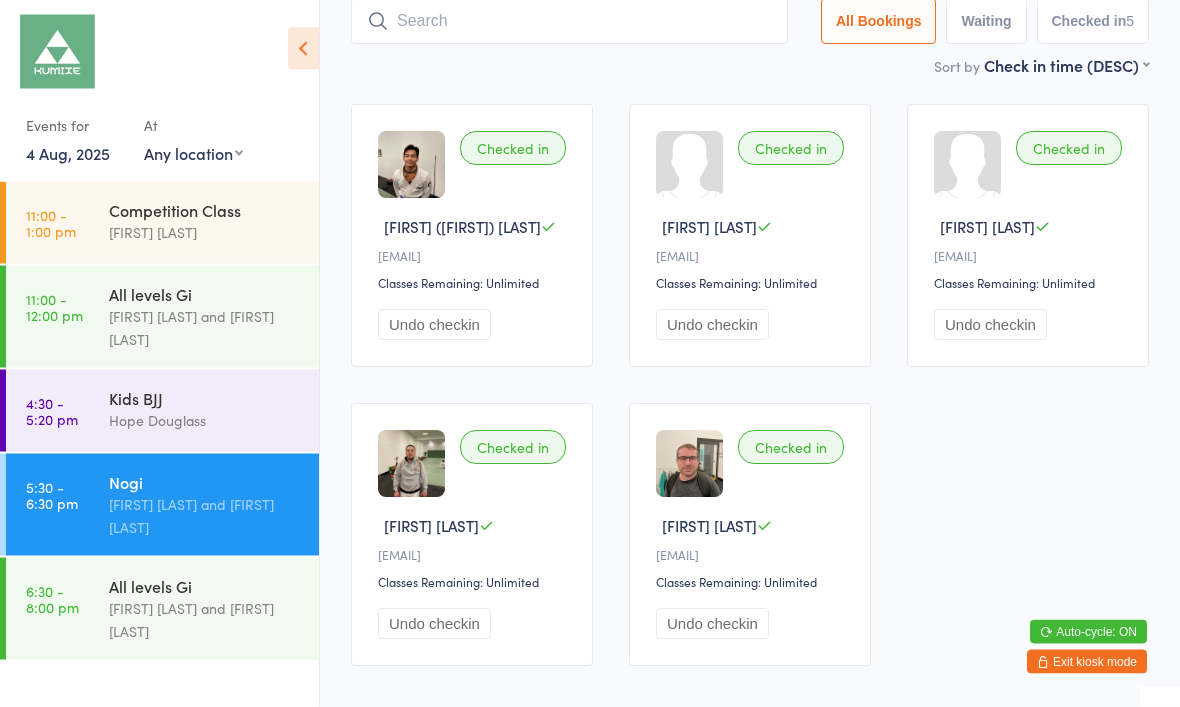 scroll, scrollTop: 134, scrollLeft: 0, axis: vertical 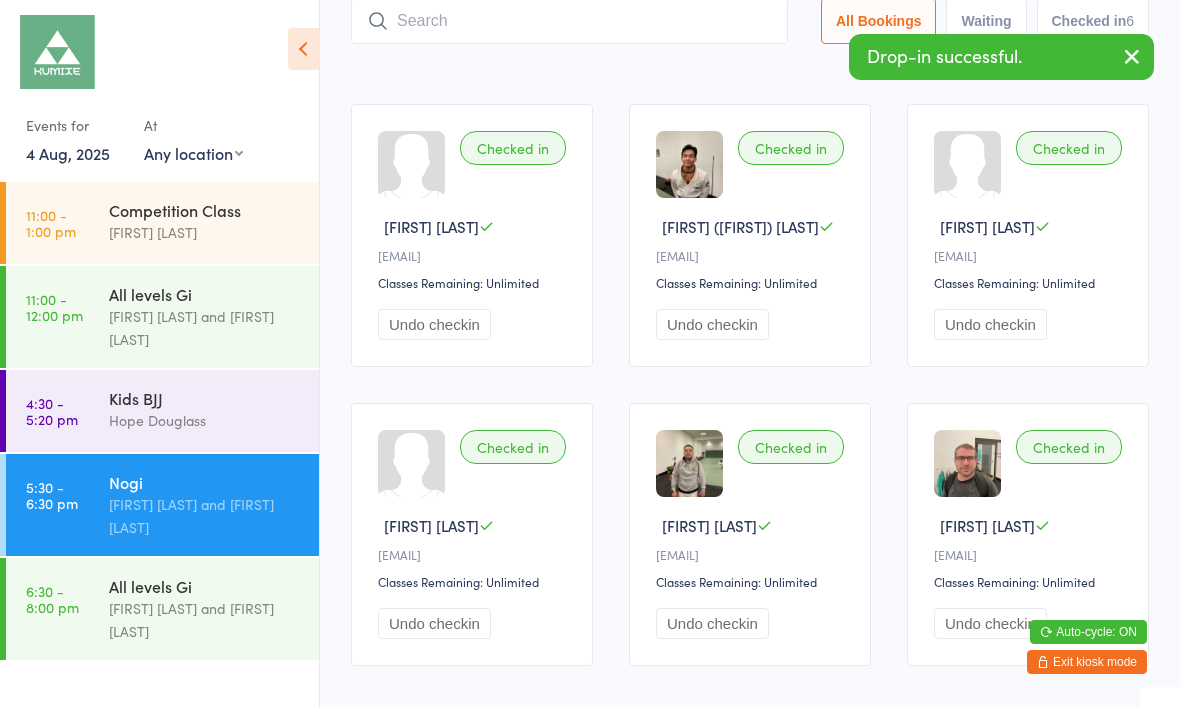 click at bounding box center [569, 21] 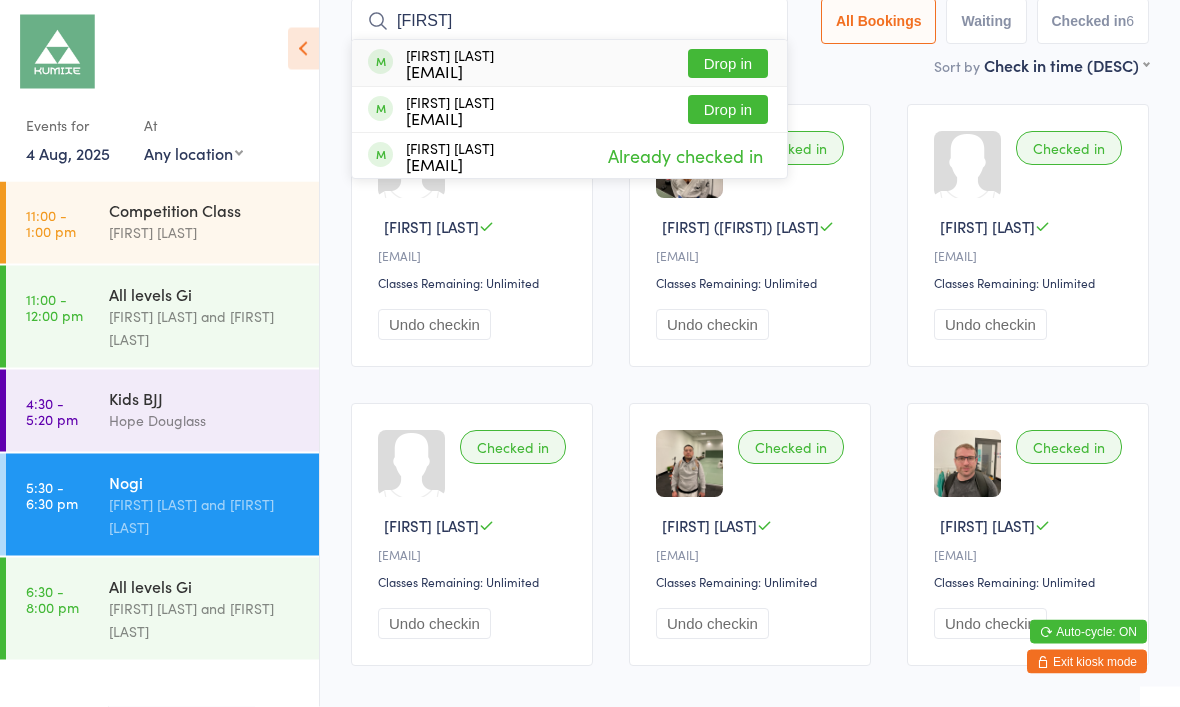 type on "[FIRST]" 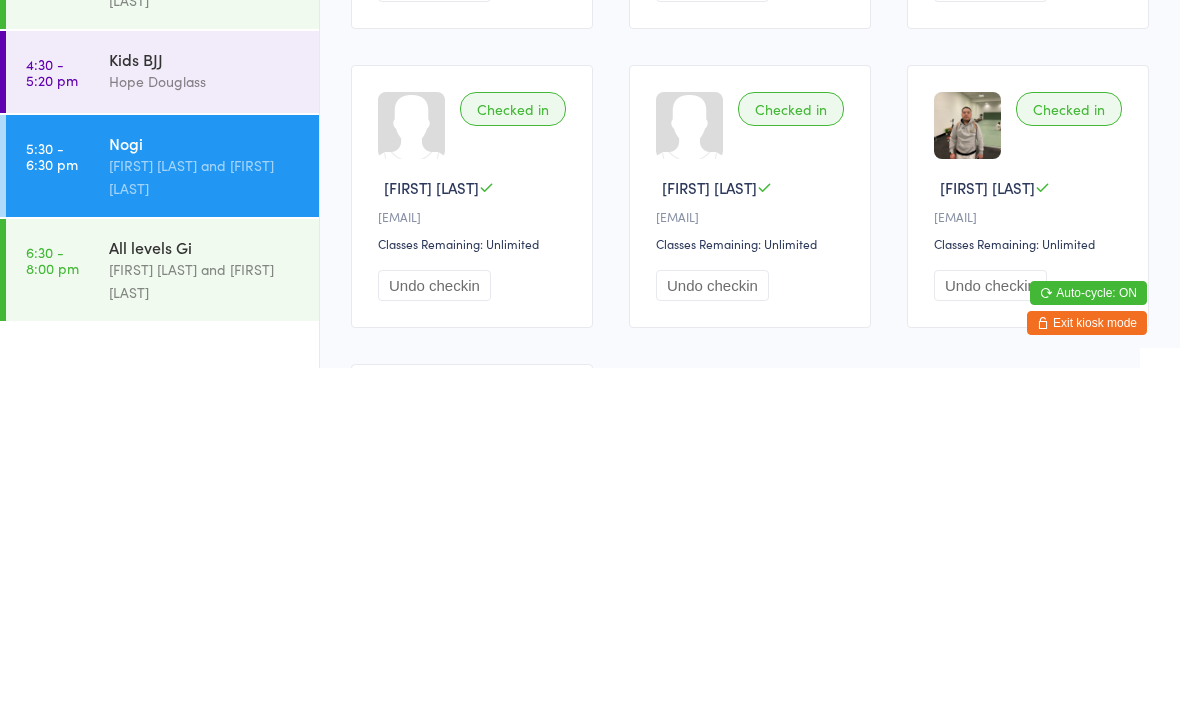 click on "[FIRST] [LAST] and [FIRST] [LAST]" at bounding box center [205, 620] 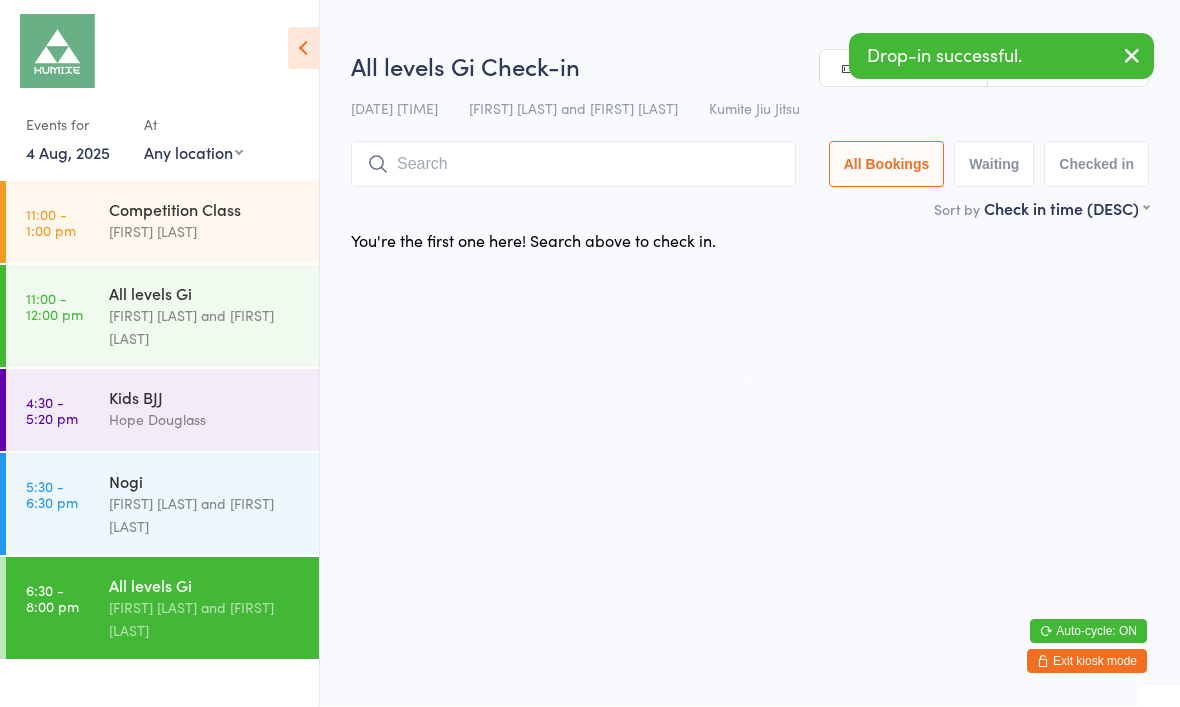 click at bounding box center [573, 165] 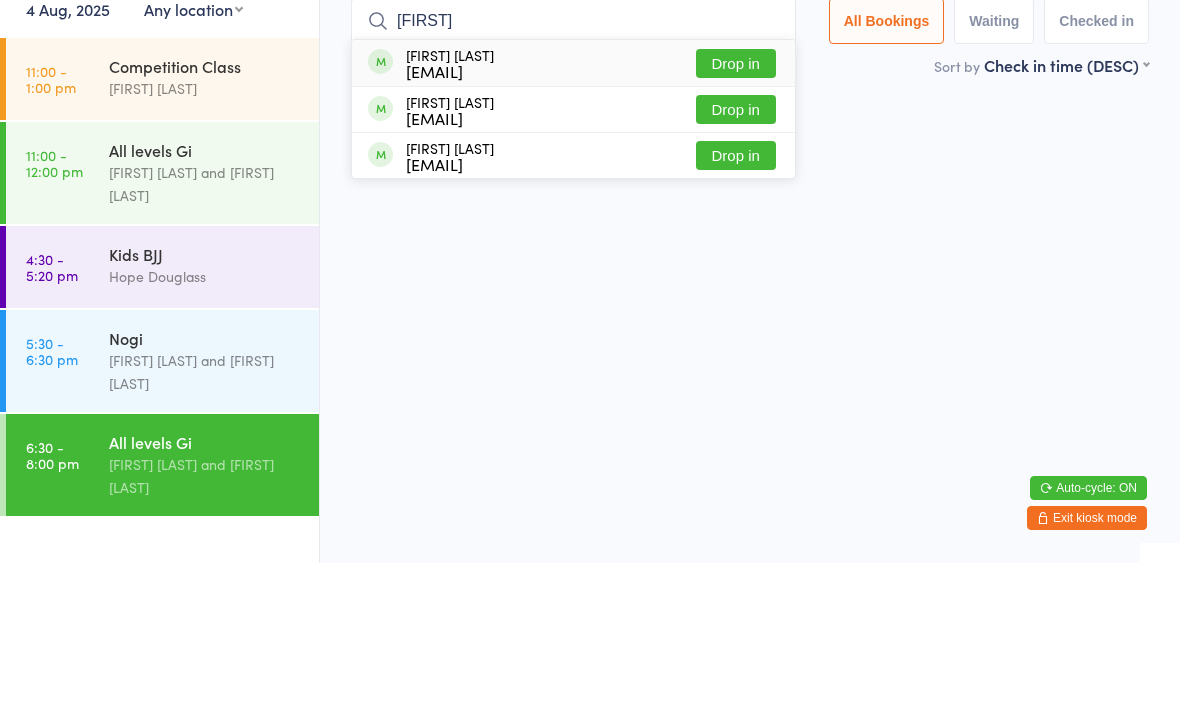 type on "[FIRST]" 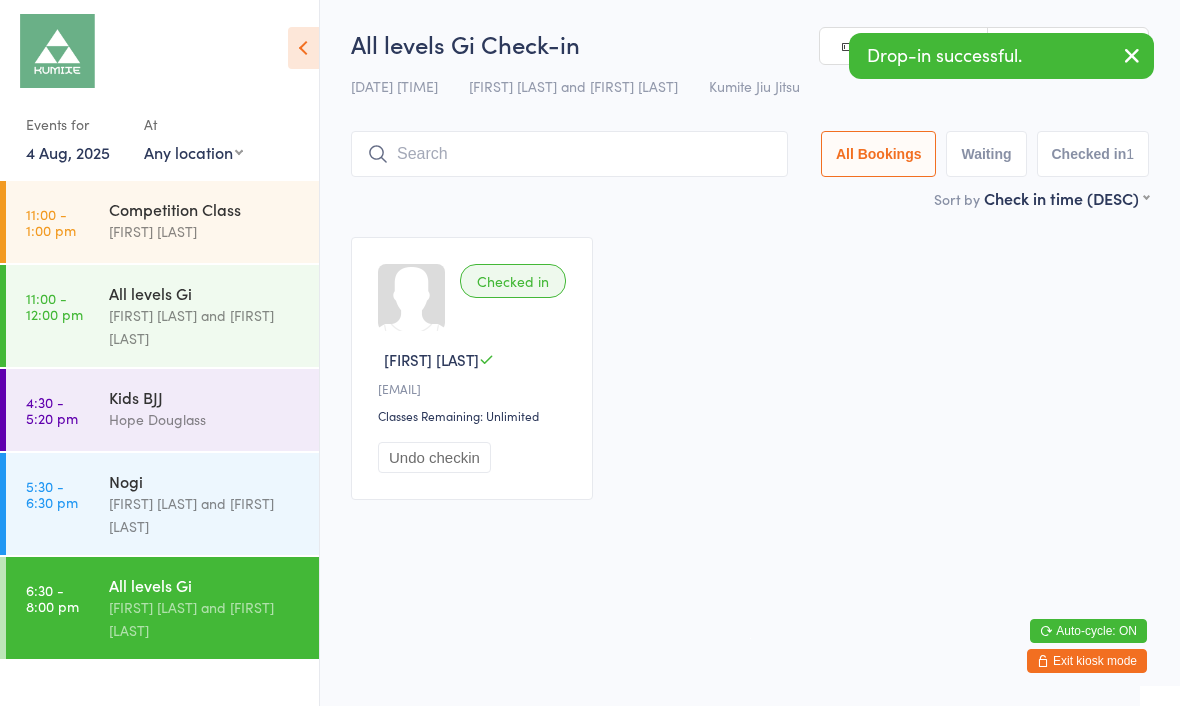 click on "[FIRST] [LAST] and [FIRST] [LAST]" at bounding box center [205, 516] 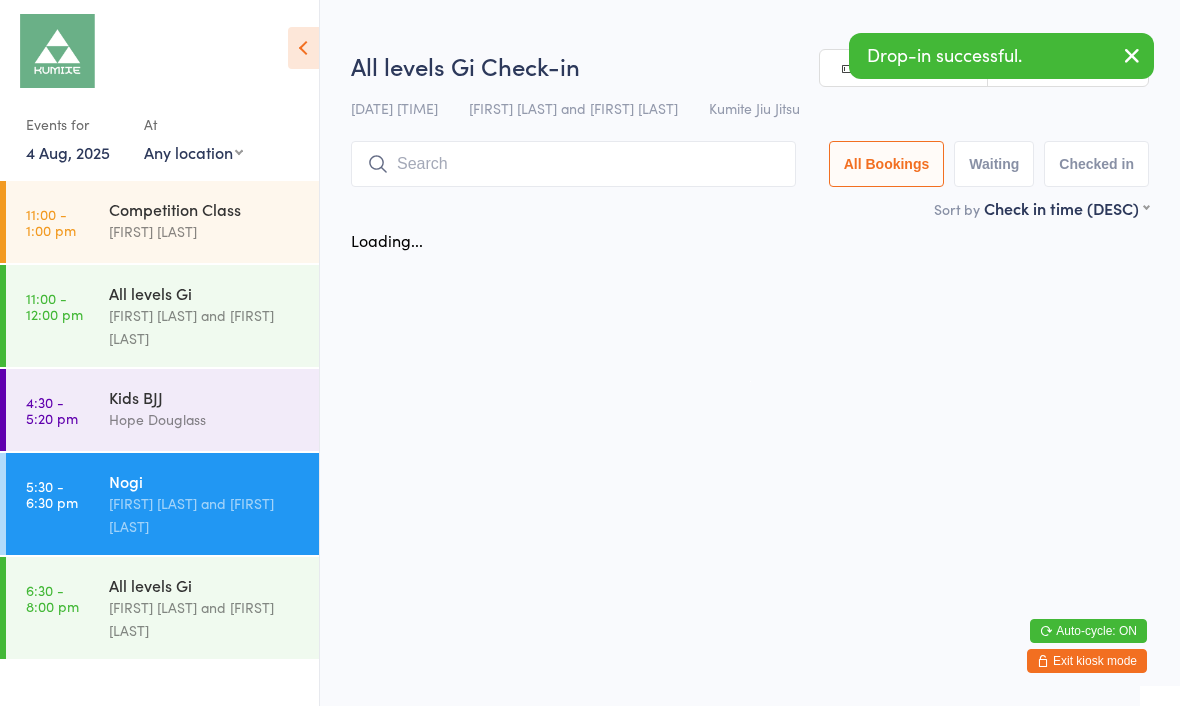 scroll, scrollTop: 1, scrollLeft: 0, axis: vertical 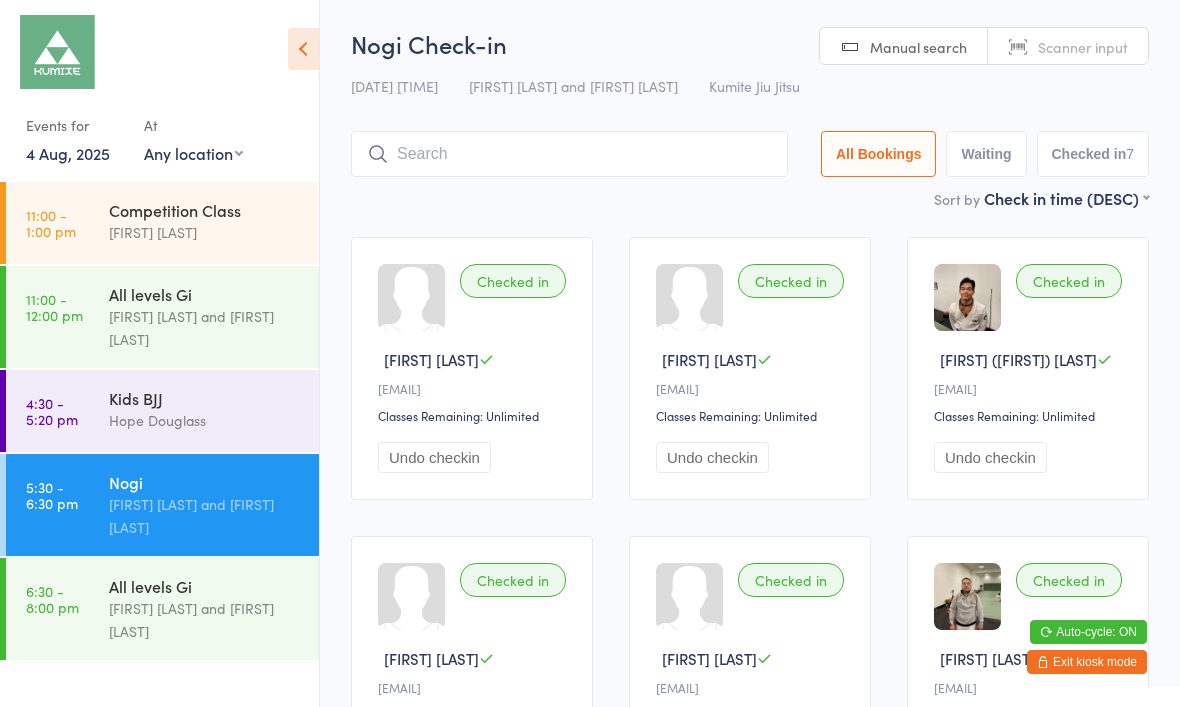 click at bounding box center (569, 154) 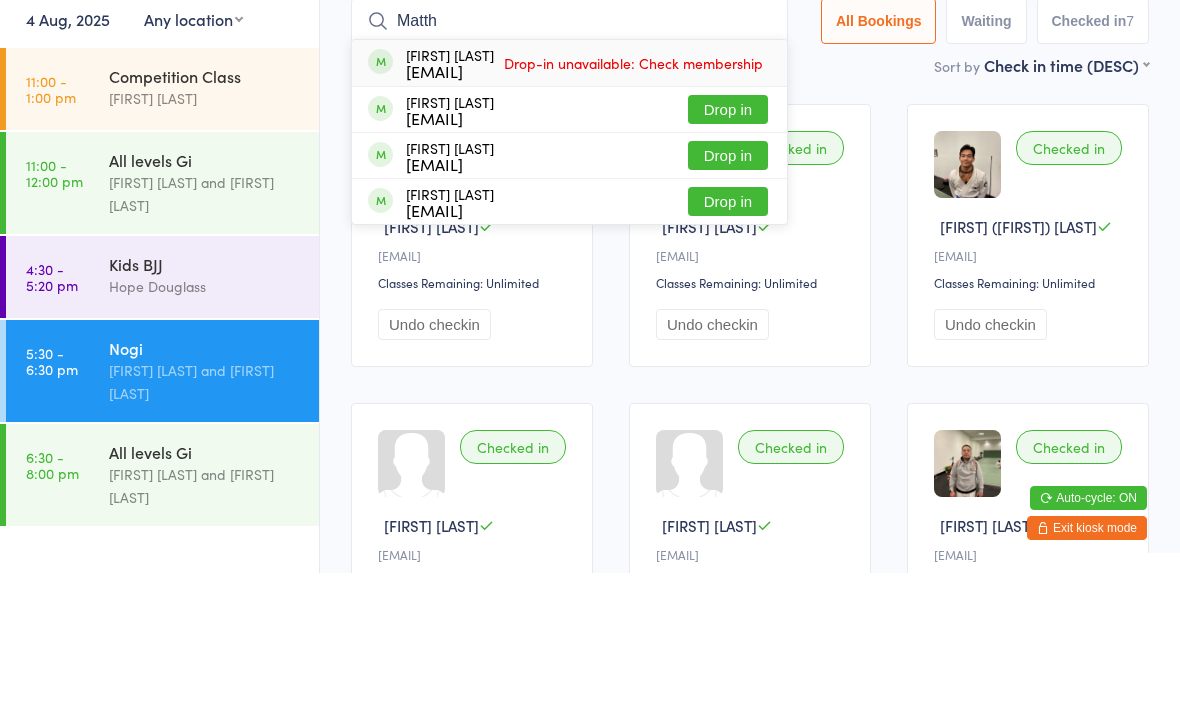 type on "Matth" 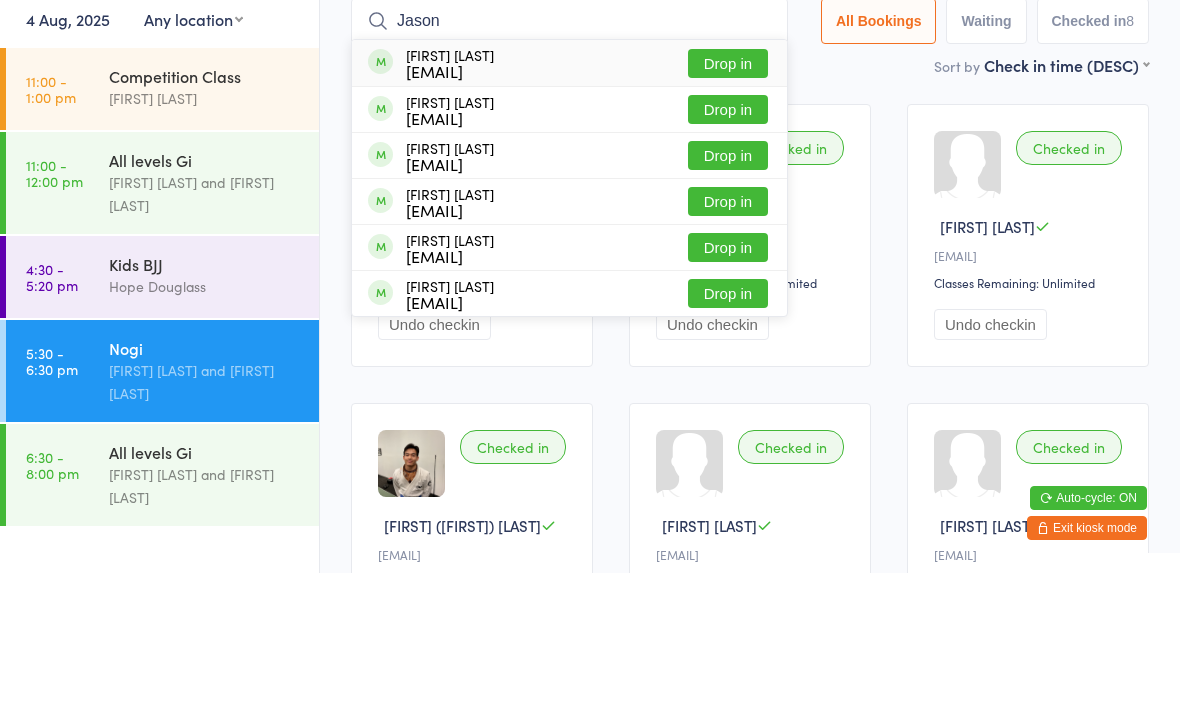 type on "Jason" 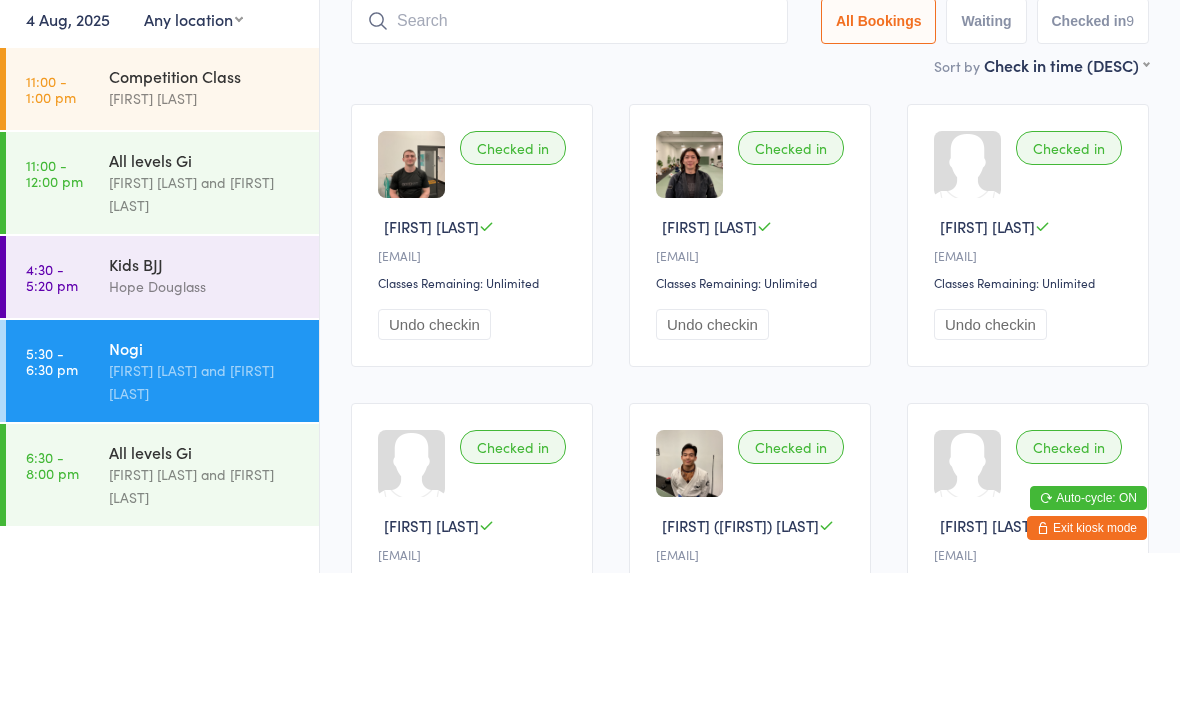 scroll, scrollTop: 134, scrollLeft: 0, axis: vertical 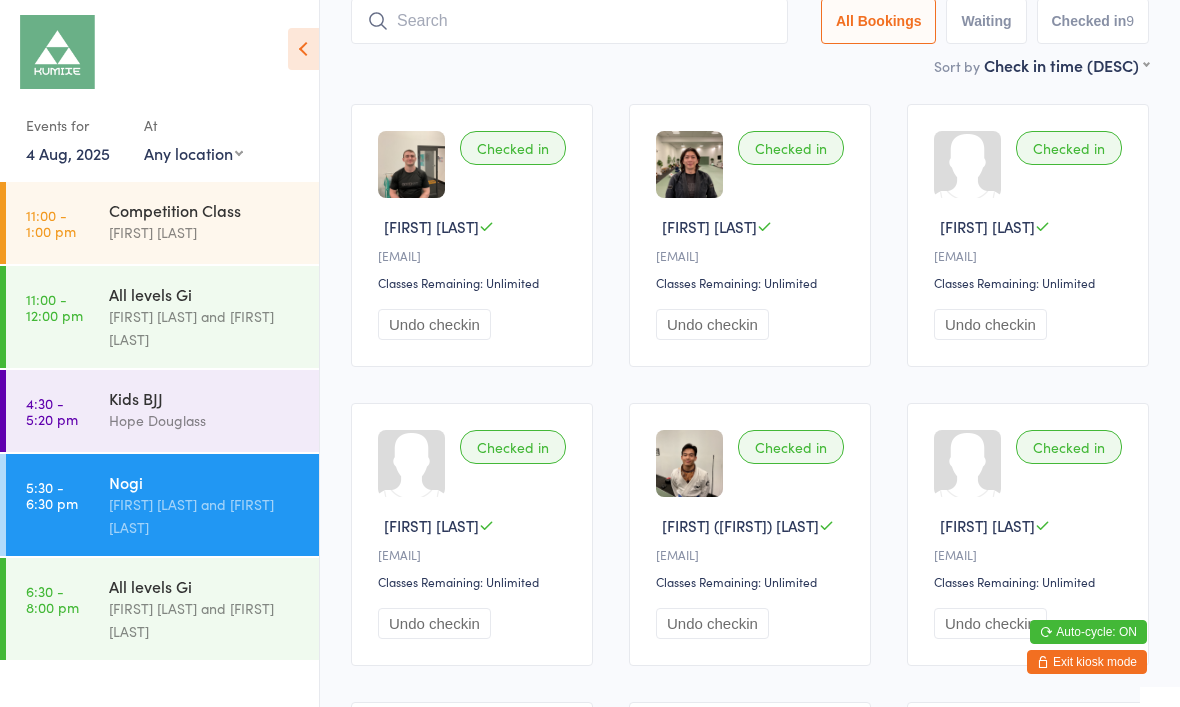 click on "Exit kiosk mode" at bounding box center (1087, 662) 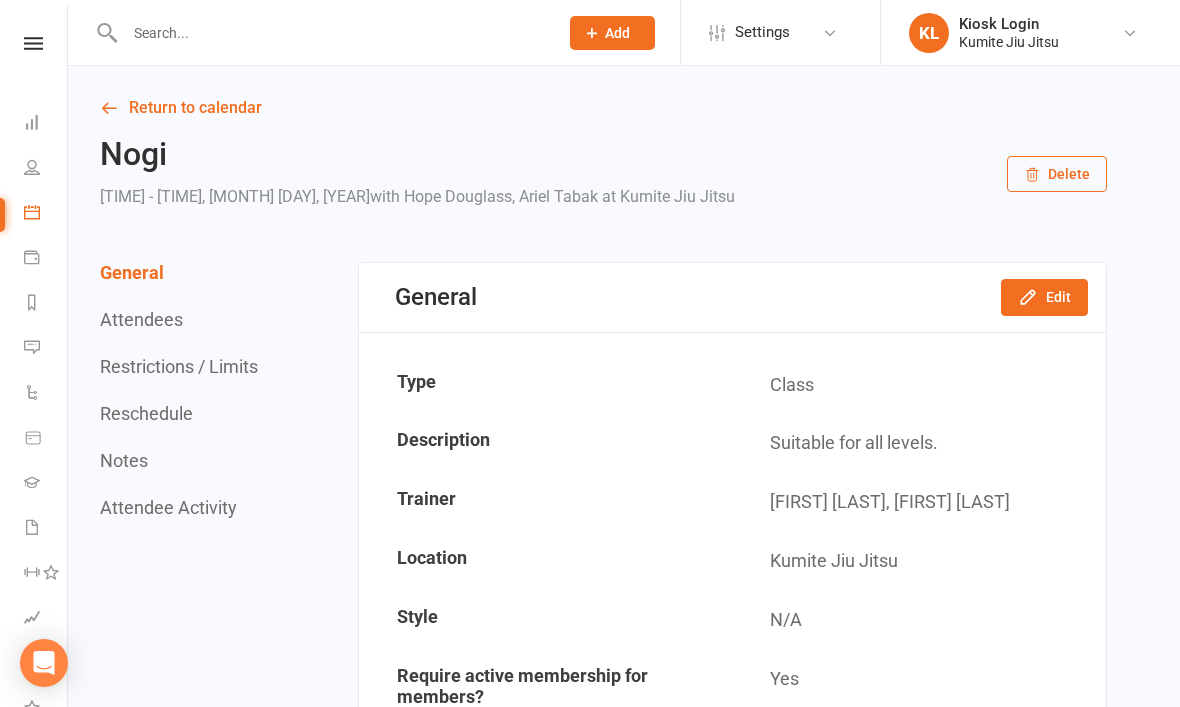 scroll, scrollTop: 0, scrollLeft: 0, axis: both 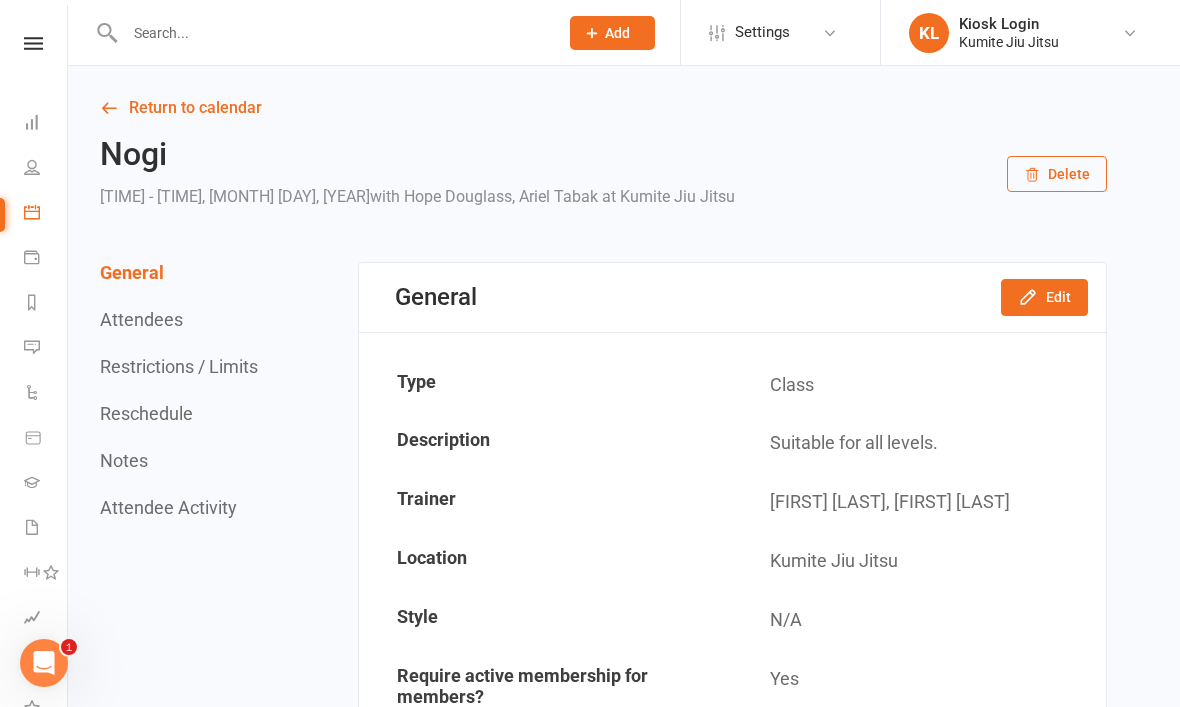 click at bounding box center [331, 33] 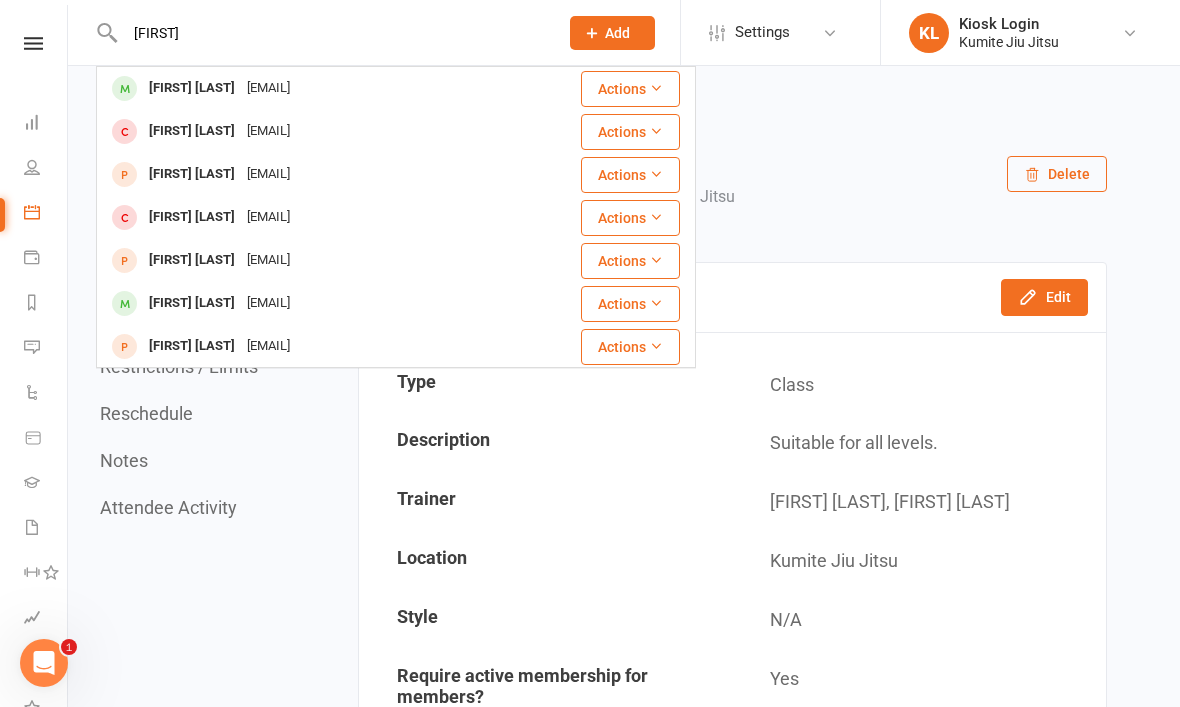 type on "Chiara" 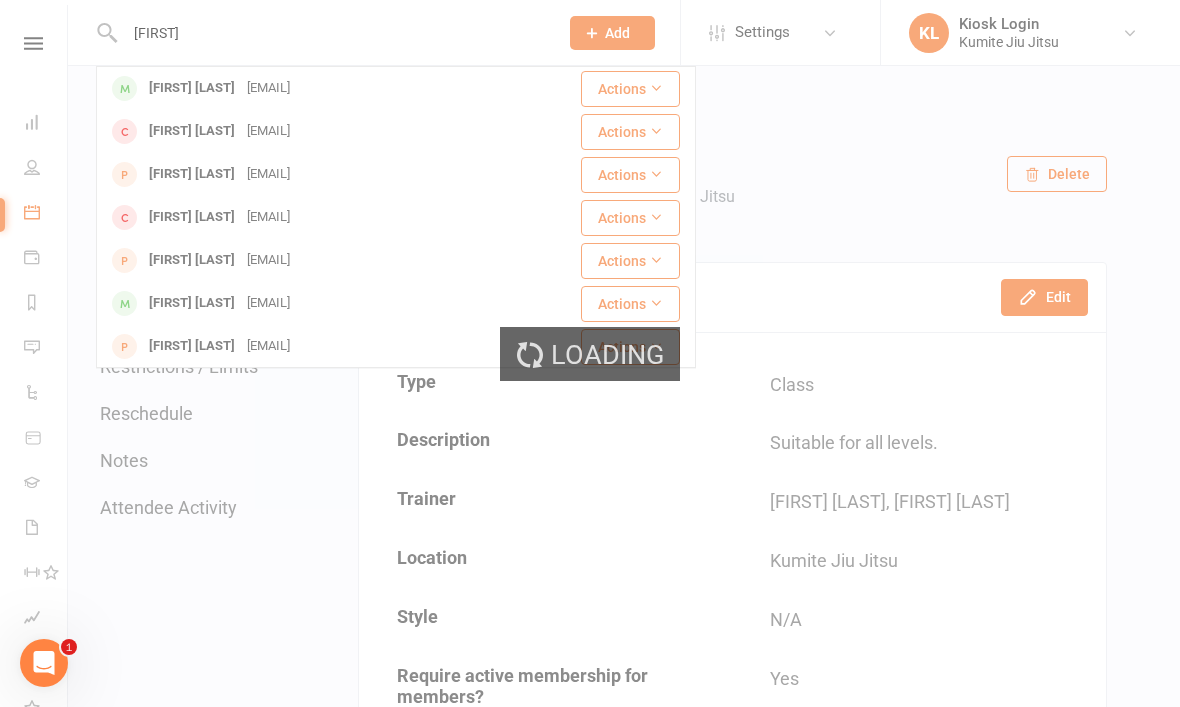 type 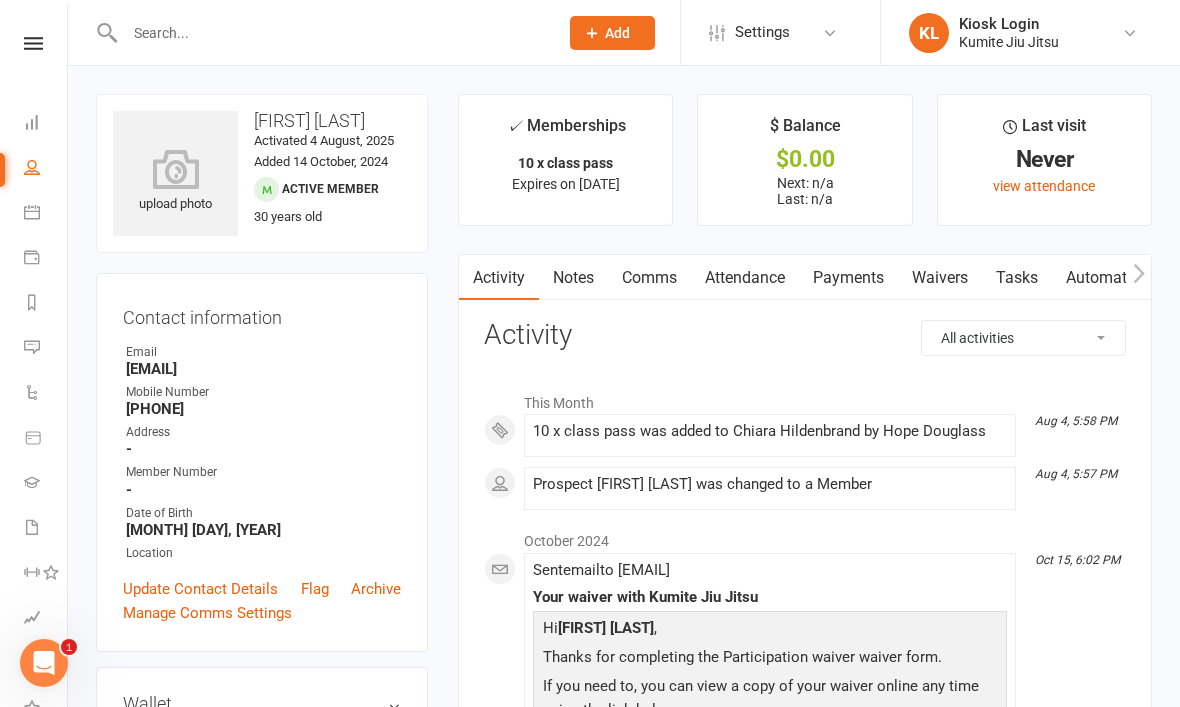 click at bounding box center [175, 169] 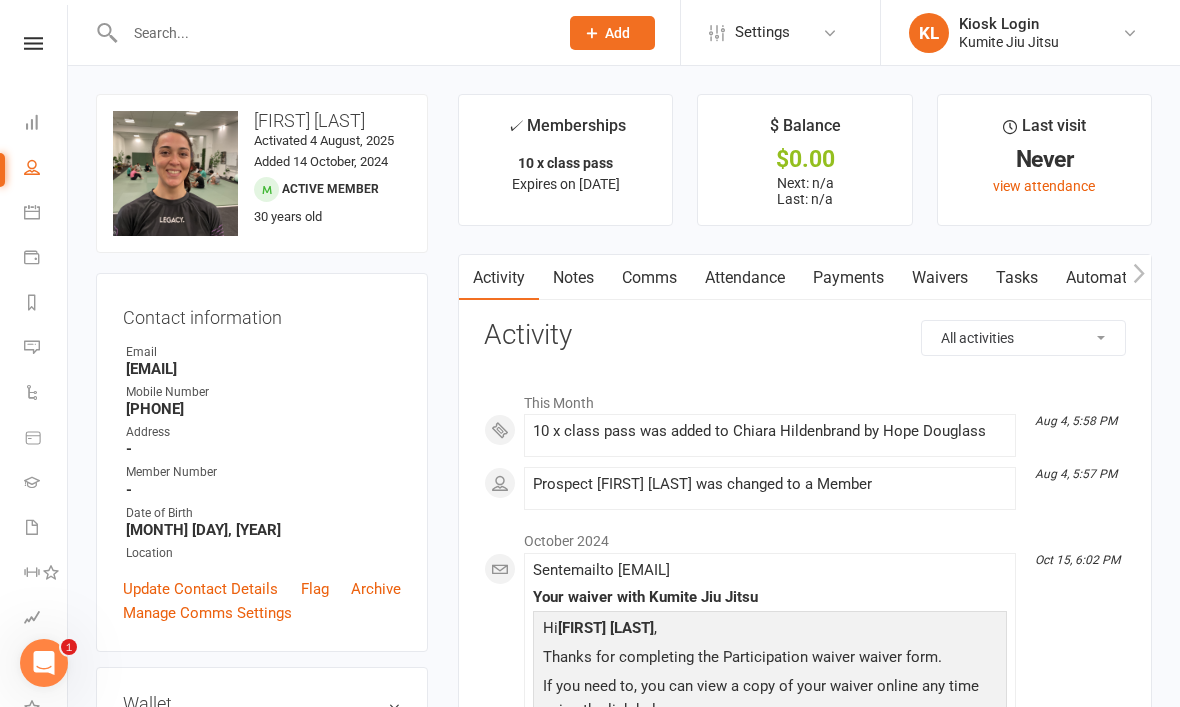 click at bounding box center (33, 43) 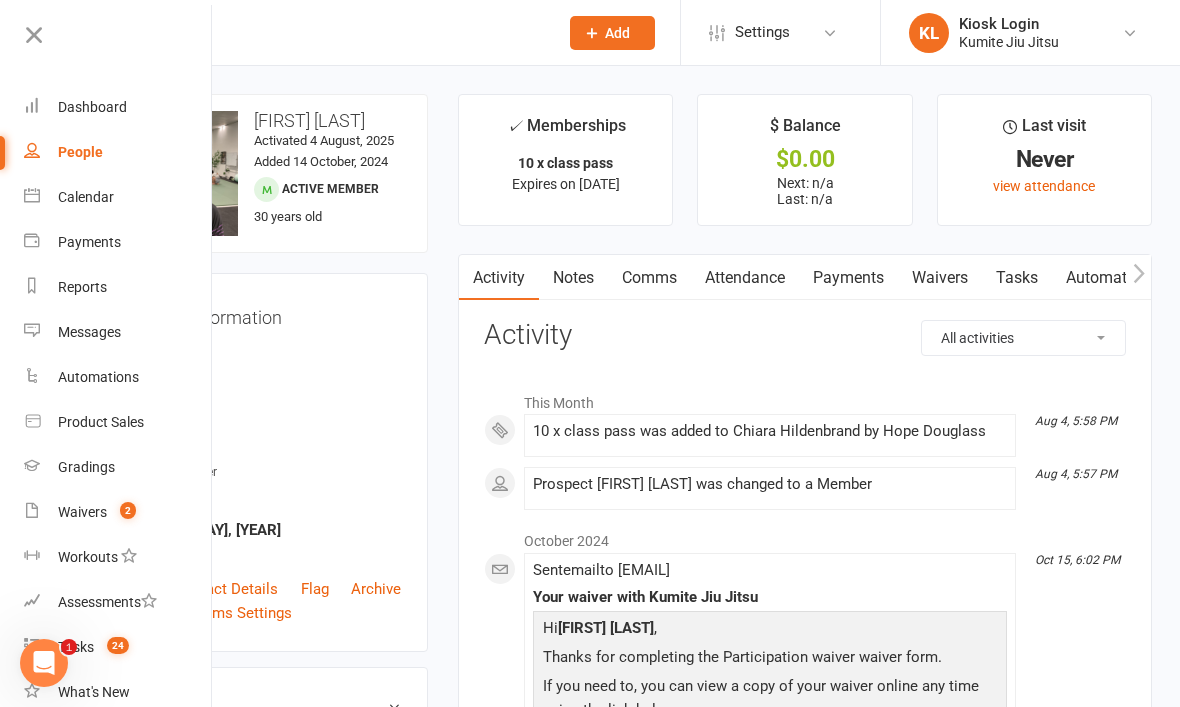 click on "Dashboard" at bounding box center [118, 107] 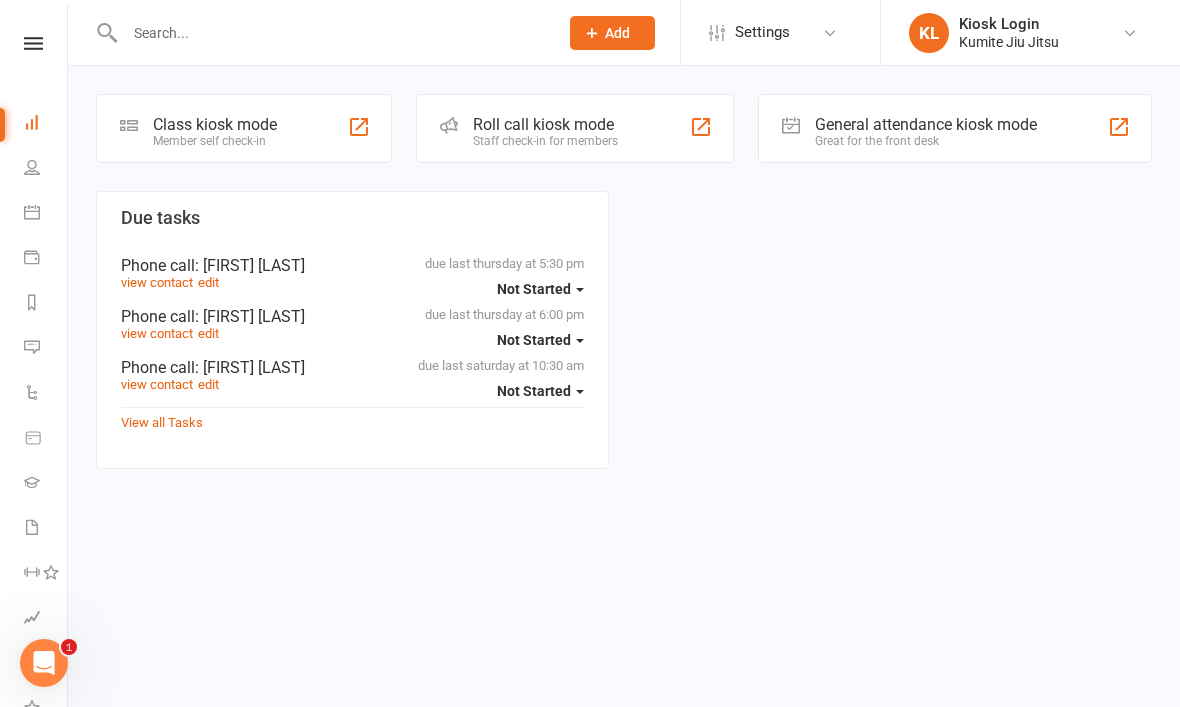 click on "Class kiosk mode Member self check-in" at bounding box center (244, 128) 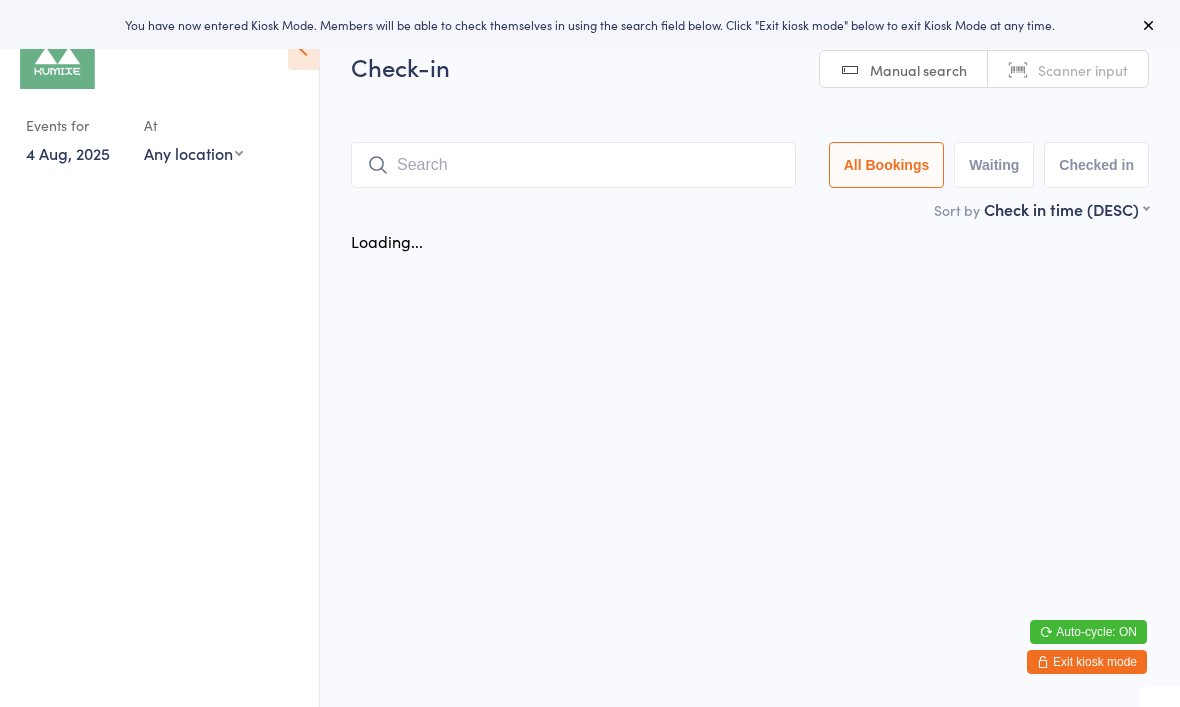 scroll, scrollTop: 0, scrollLeft: 0, axis: both 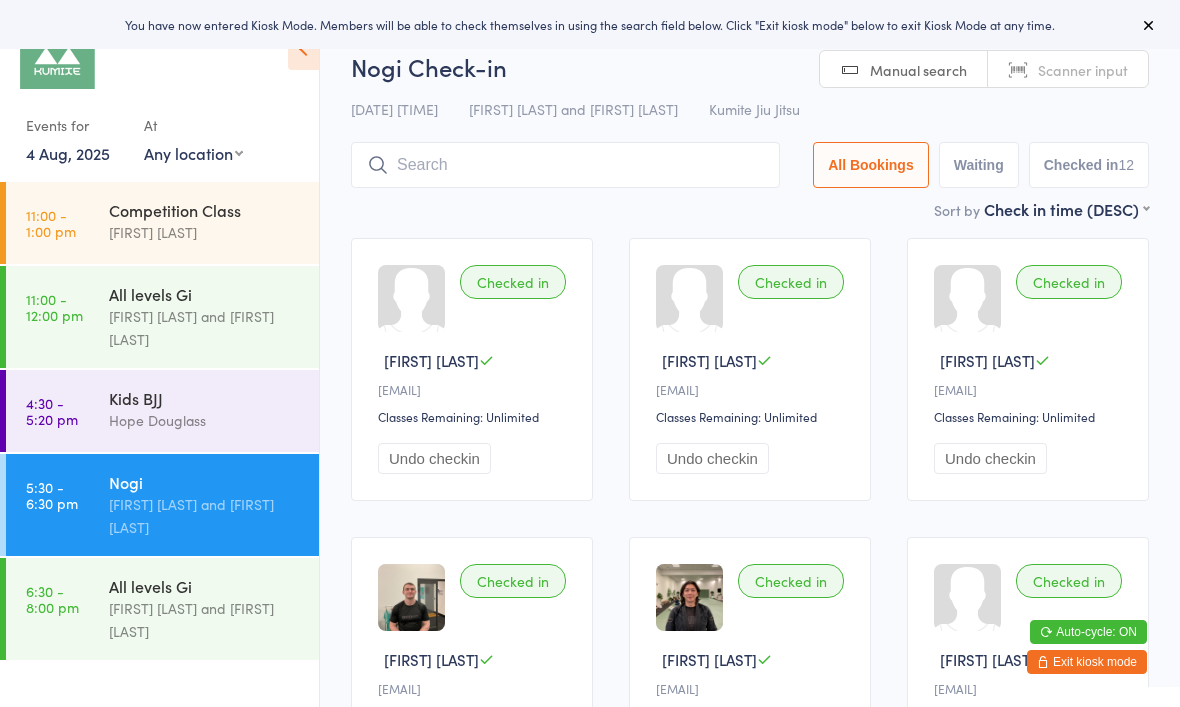 click at bounding box center (565, 165) 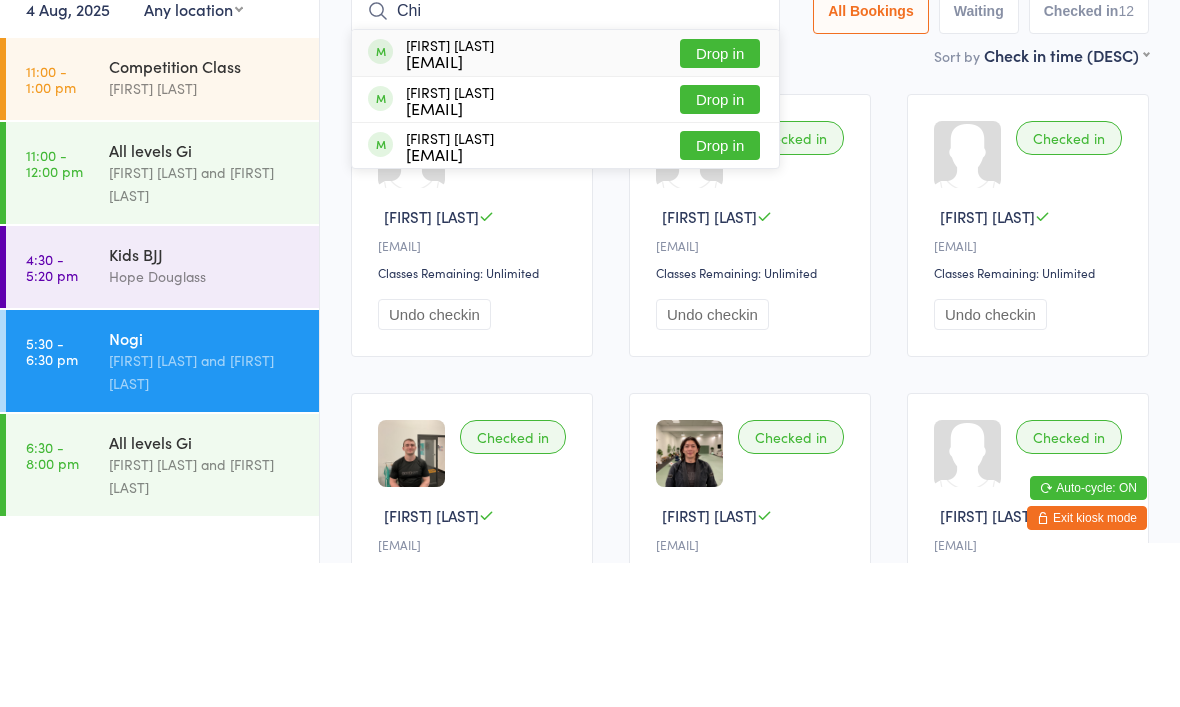 type on "Chi" 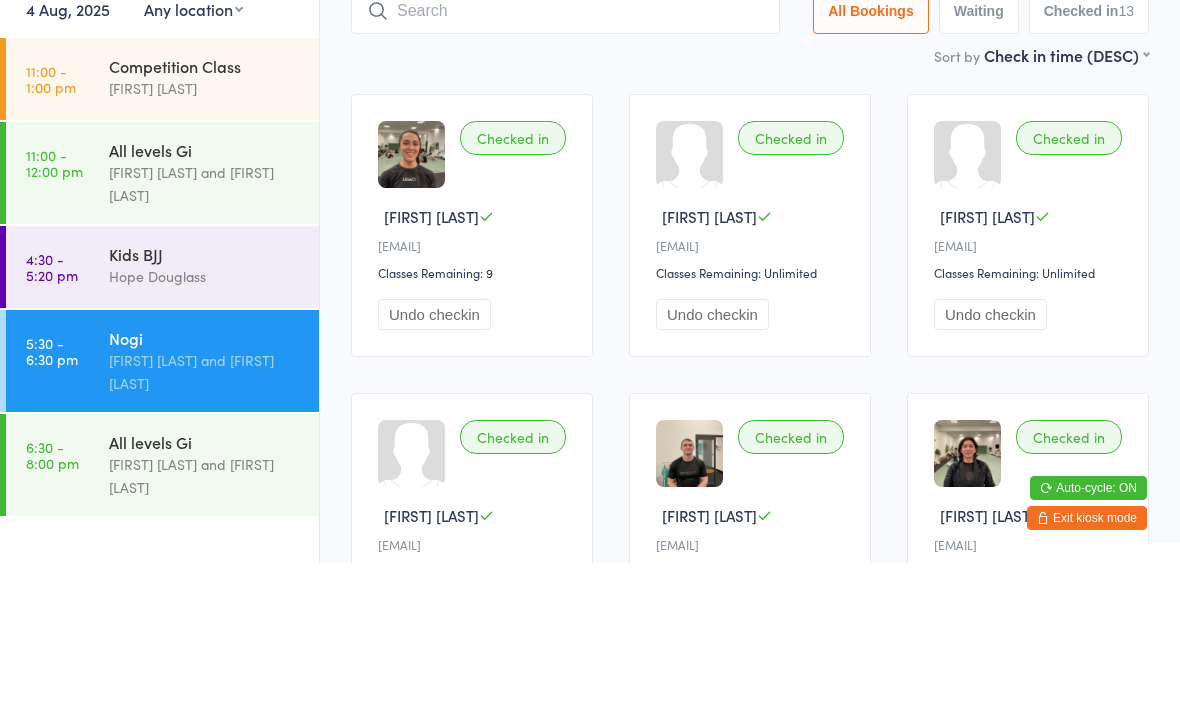 click at bounding box center (565, 155) 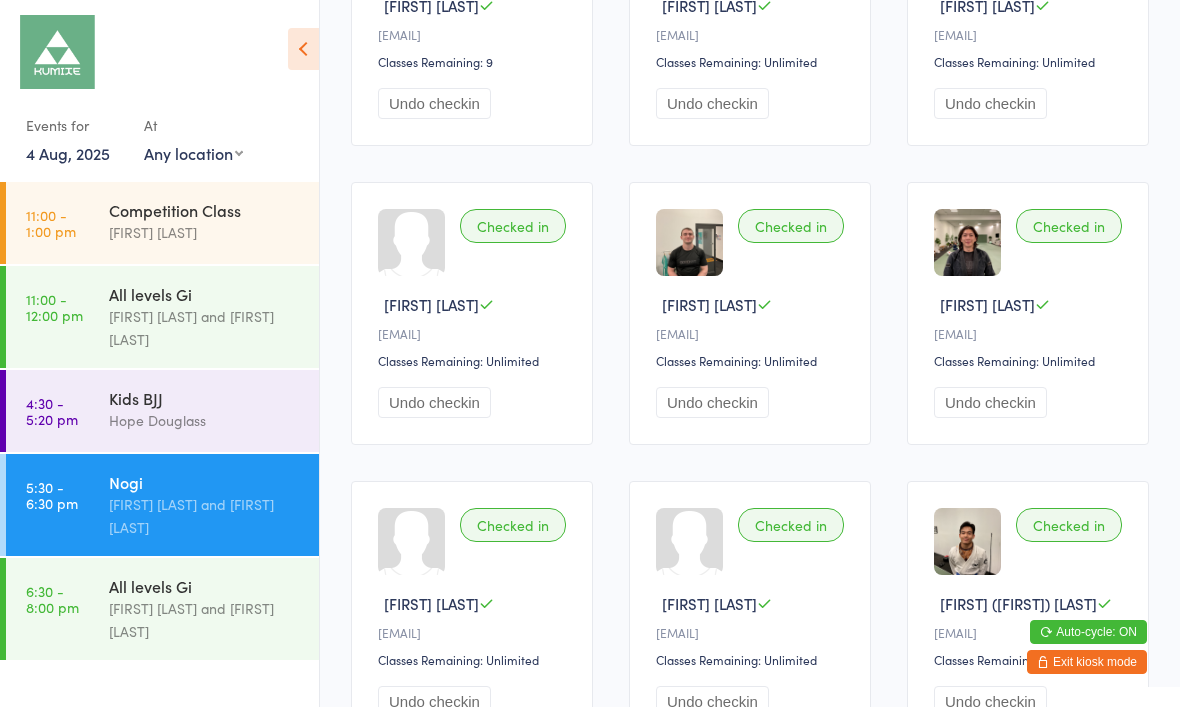 scroll, scrollTop: 0, scrollLeft: 0, axis: both 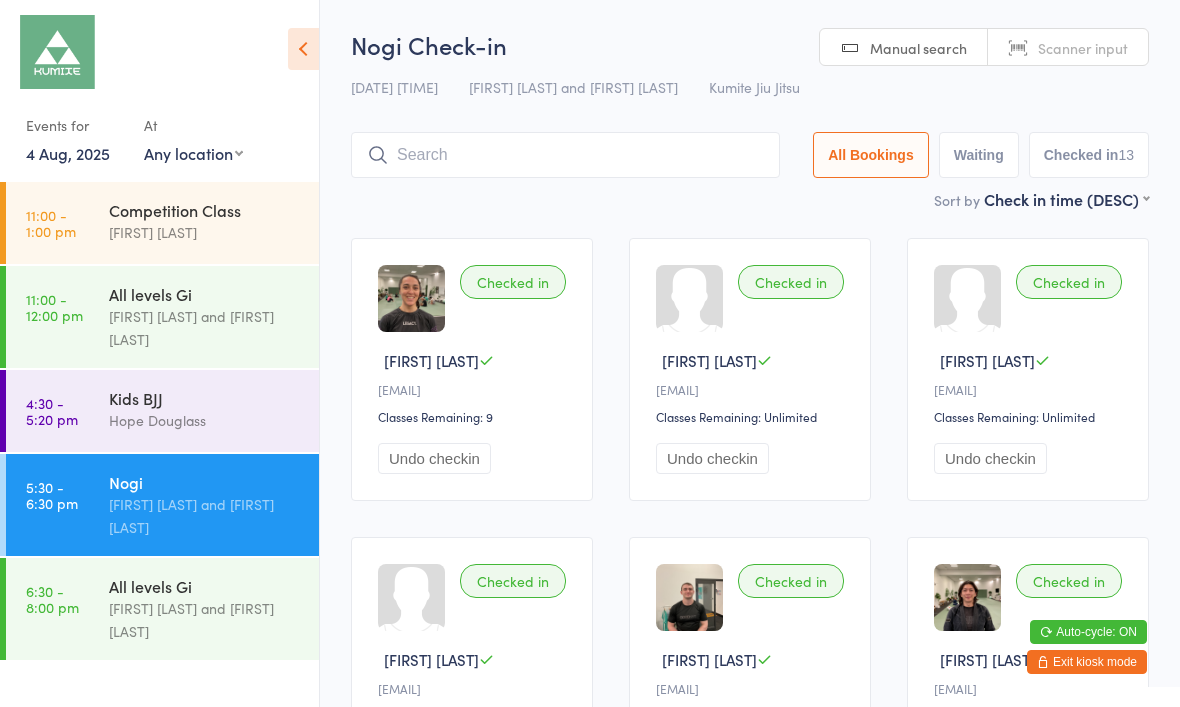 click at bounding box center [565, 155] 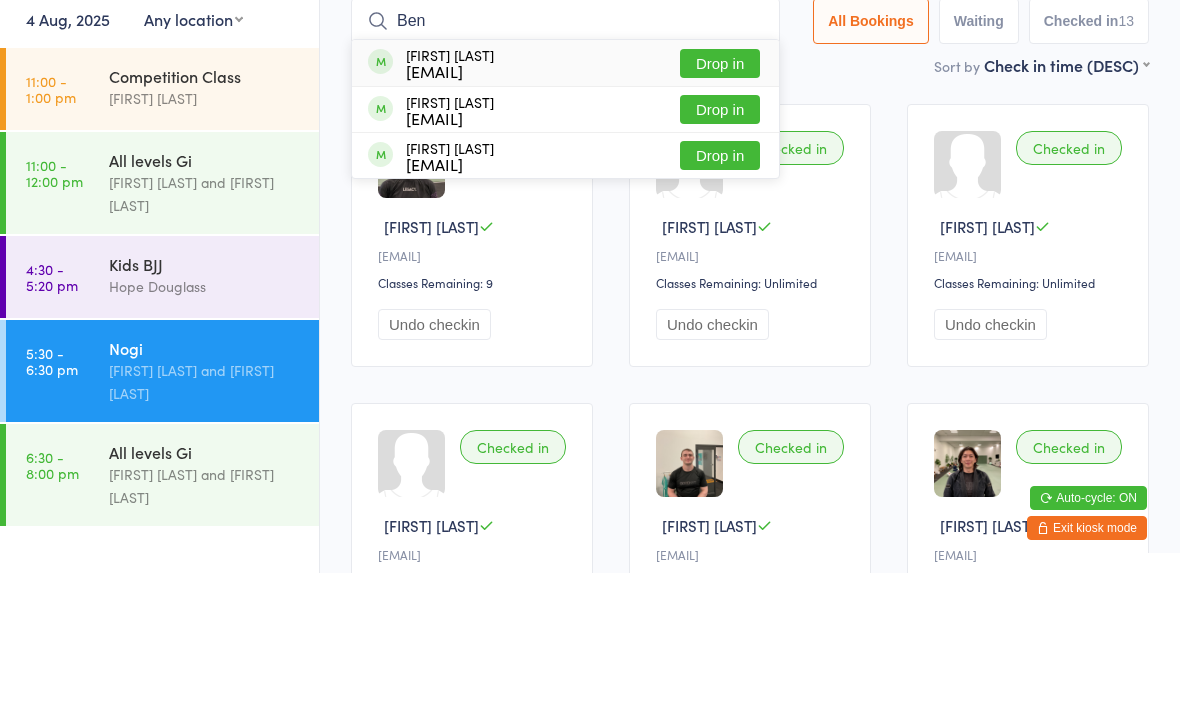 type on "Ben" 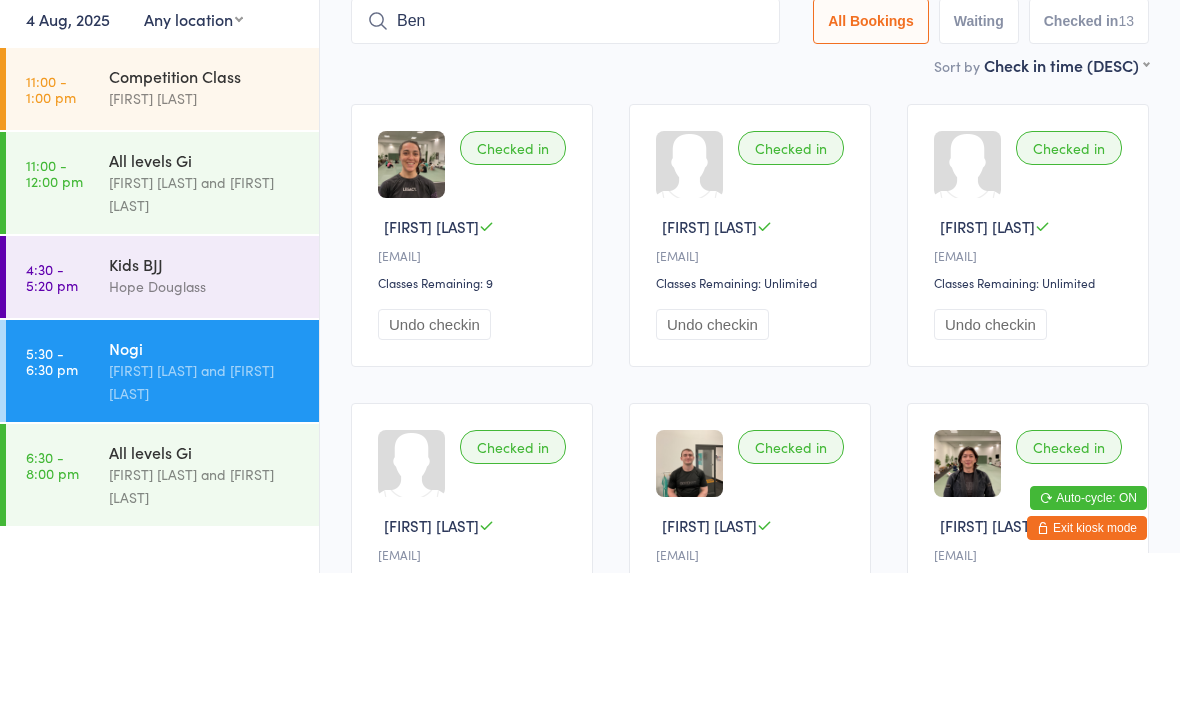 type 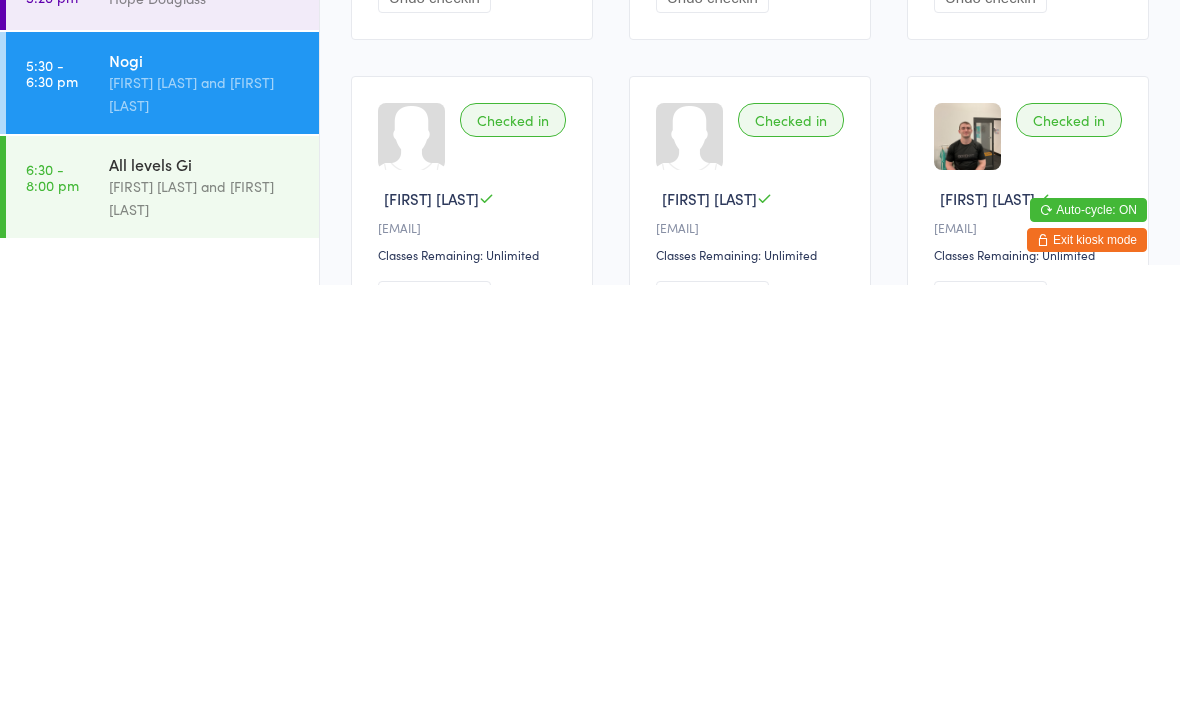 scroll, scrollTop: 81, scrollLeft: 0, axis: vertical 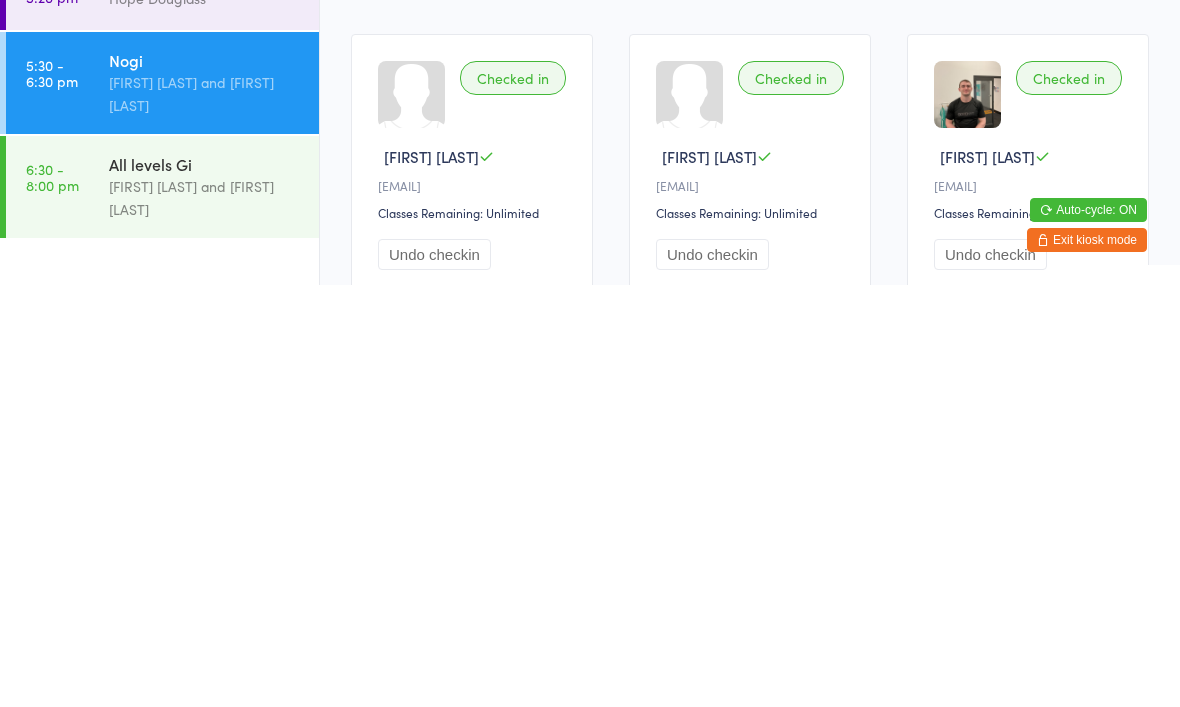 click on "[FIRST] [LAST] and [FIRST] [LAST]" at bounding box center (205, 620) 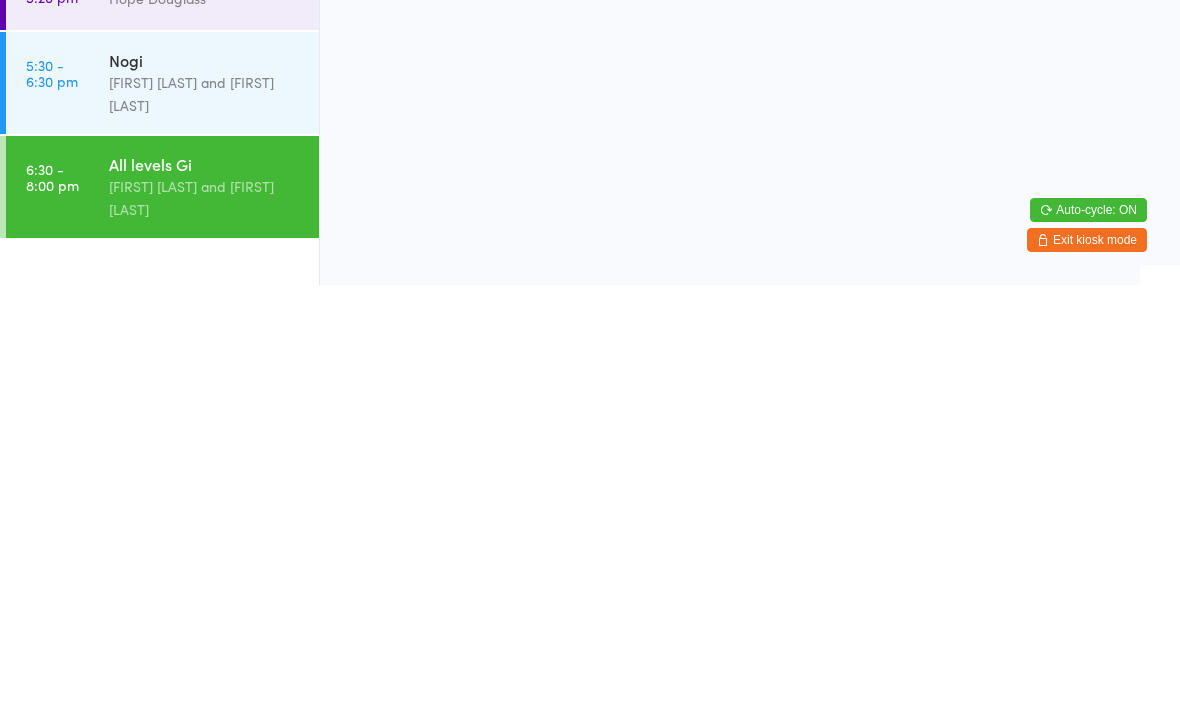 scroll, scrollTop: 0, scrollLeft: 0, axis: both 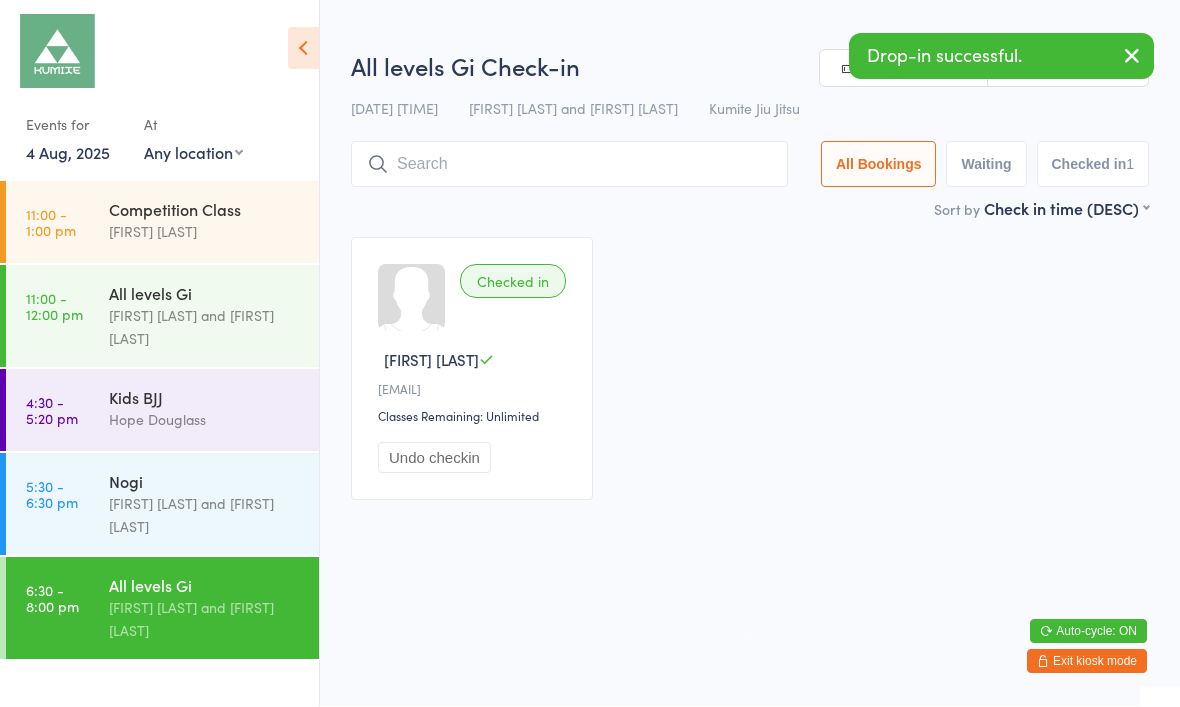 click at bounding box center [569, 165] 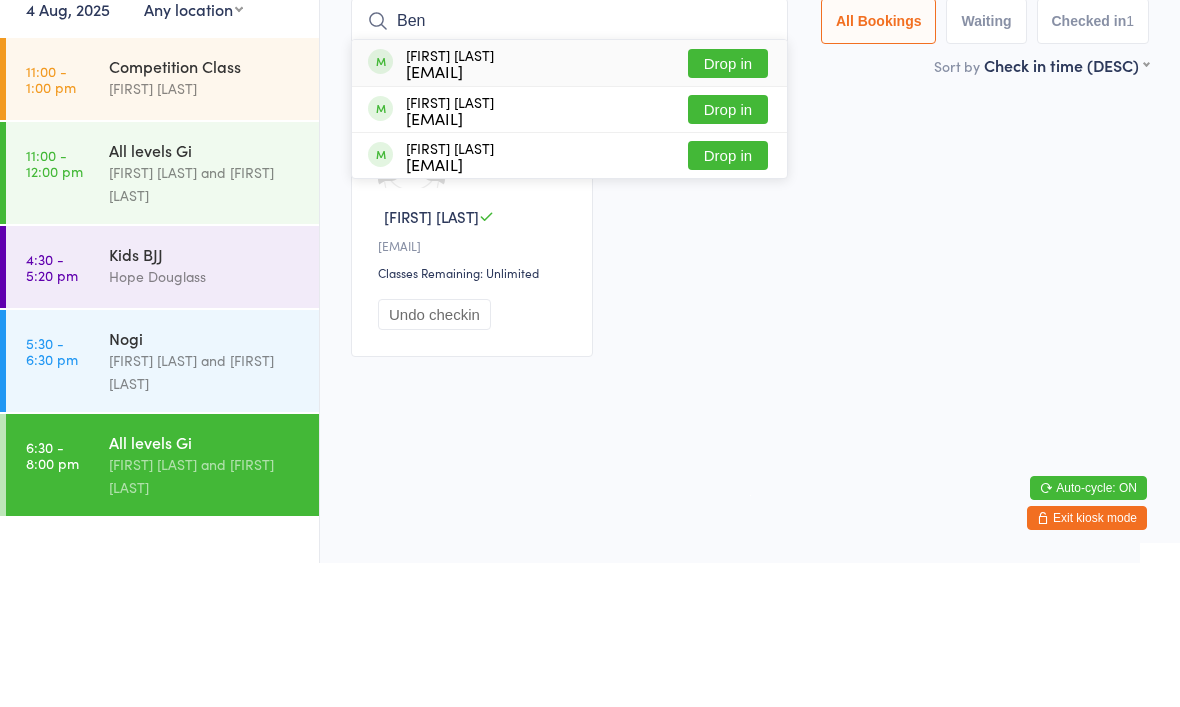 type on "Ben" 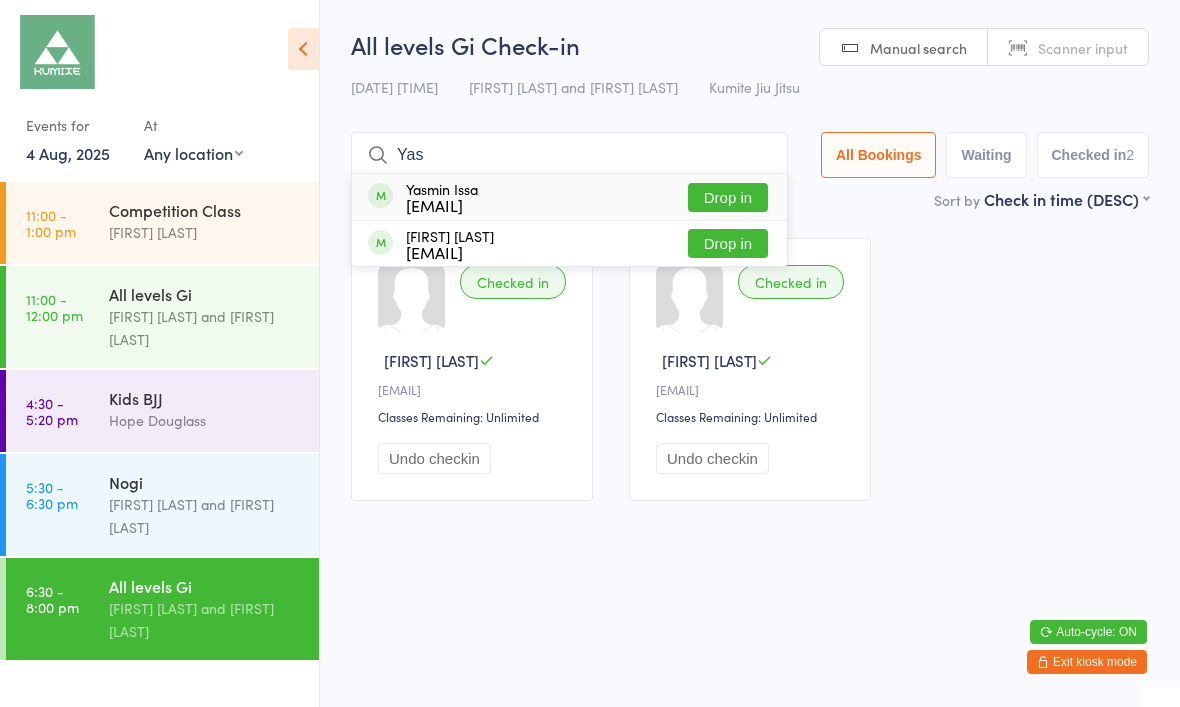 type on "Yas" 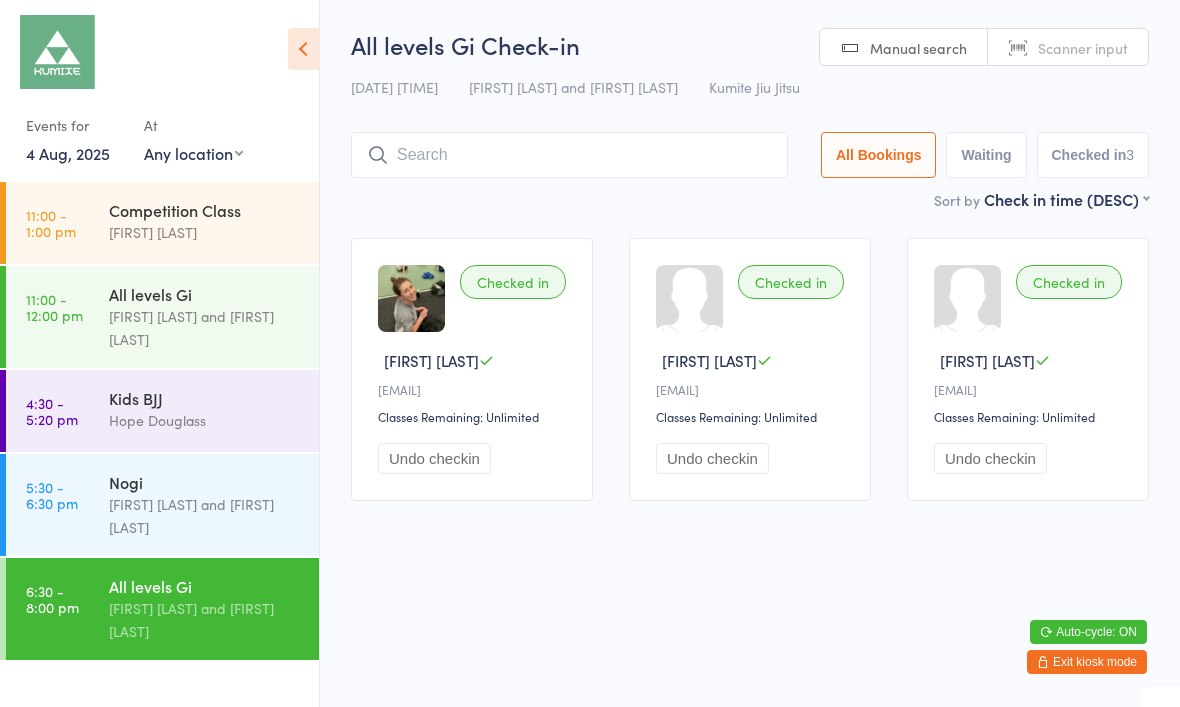 click at bounding box center (569, 155) 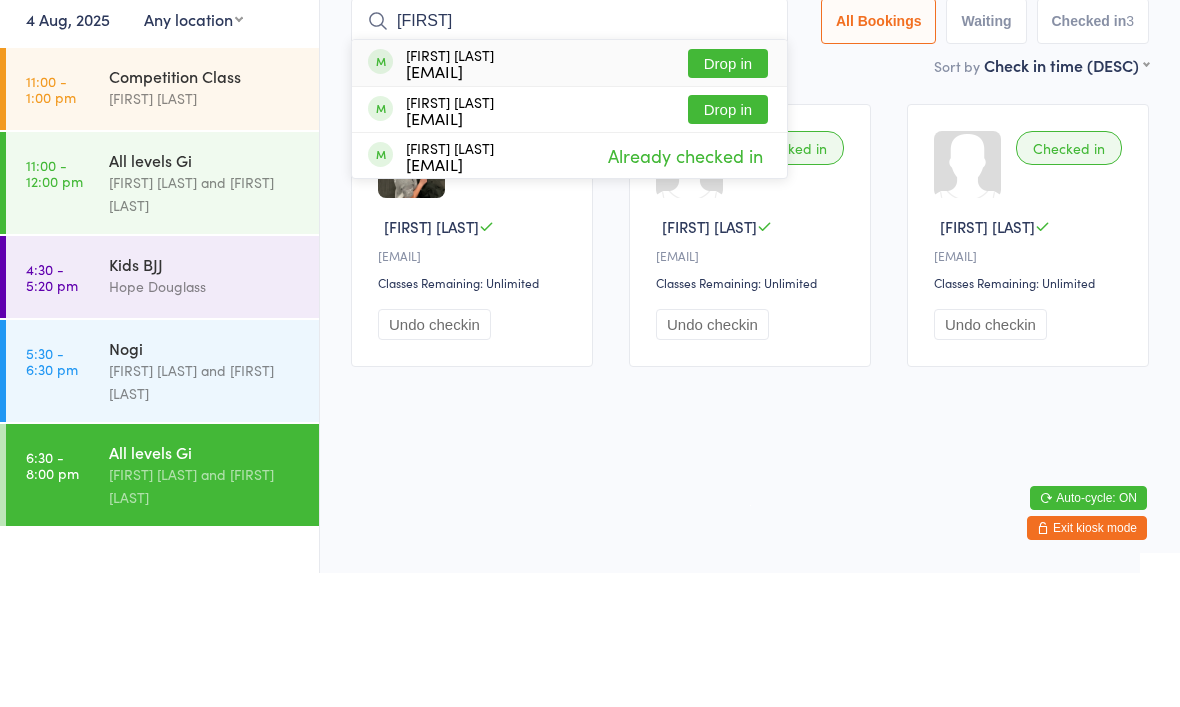 type on "[FIRST]" 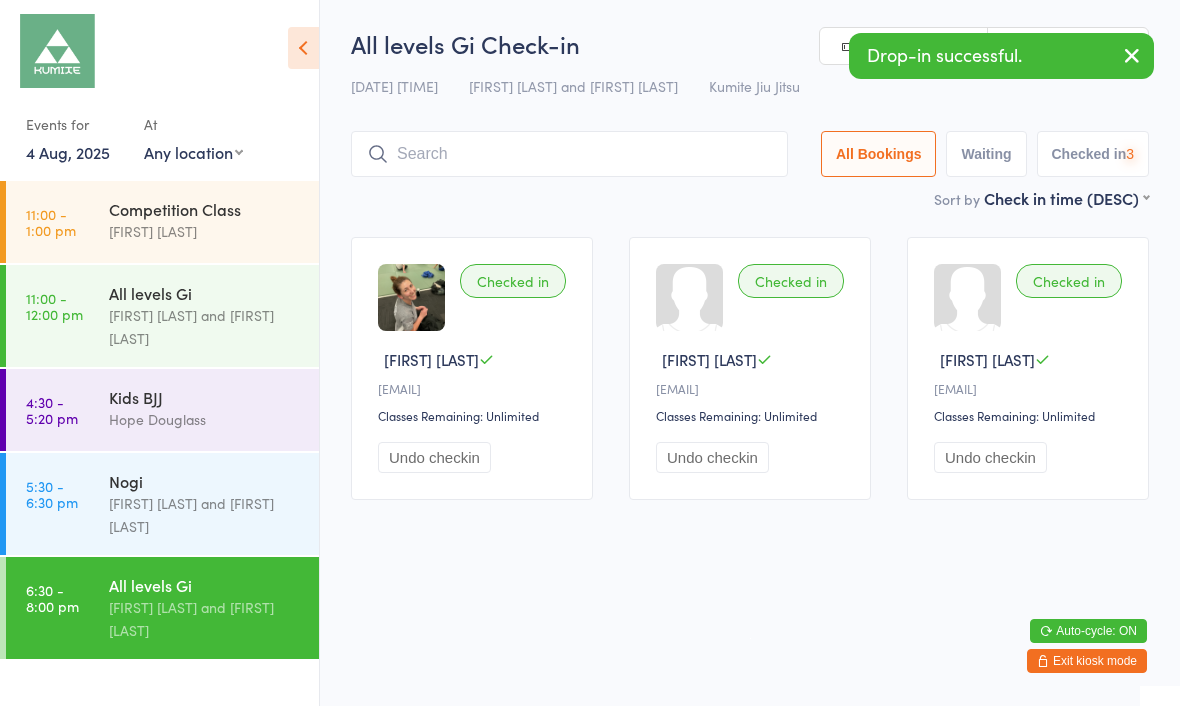 scroll, scrollTop: 1, scrollLeft: 0, axis: vertical 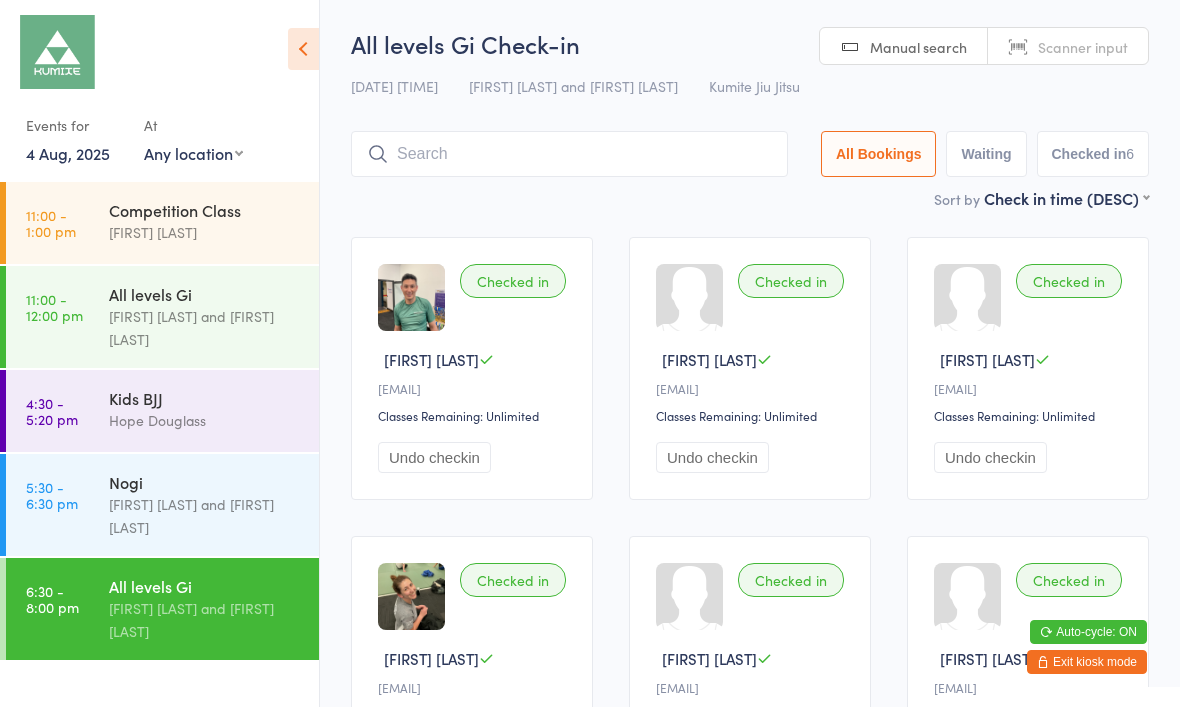 click at bounding box center (569, 154) 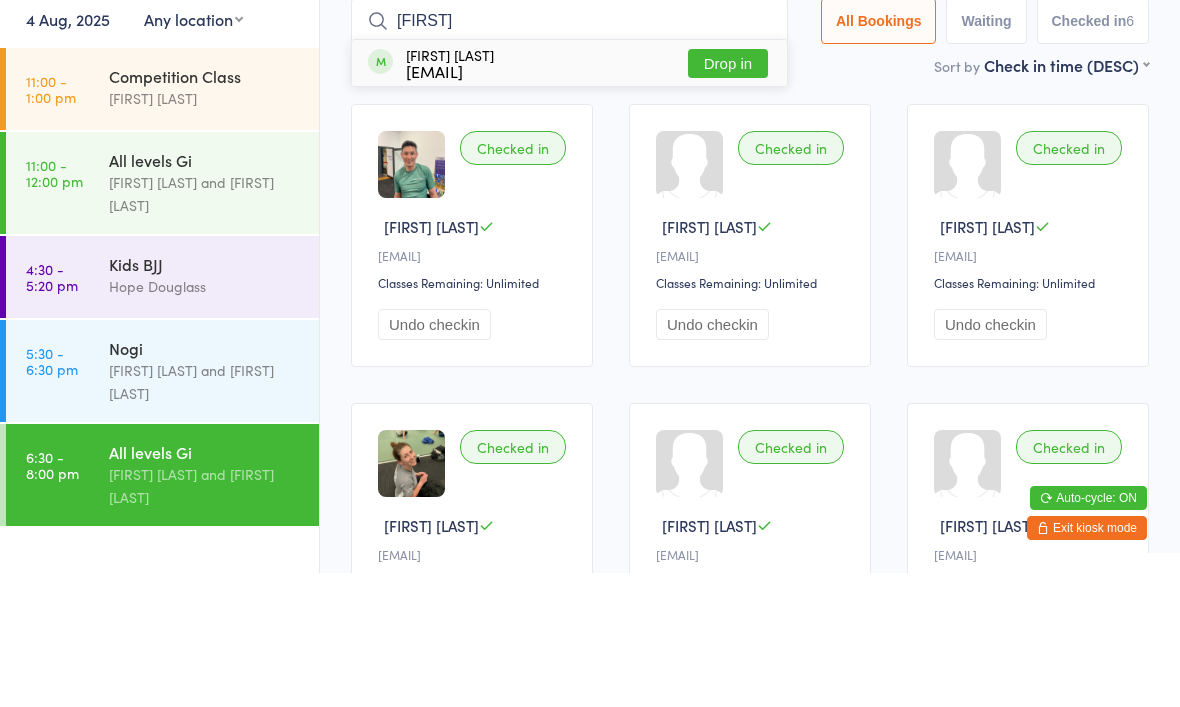 type on "Joao" 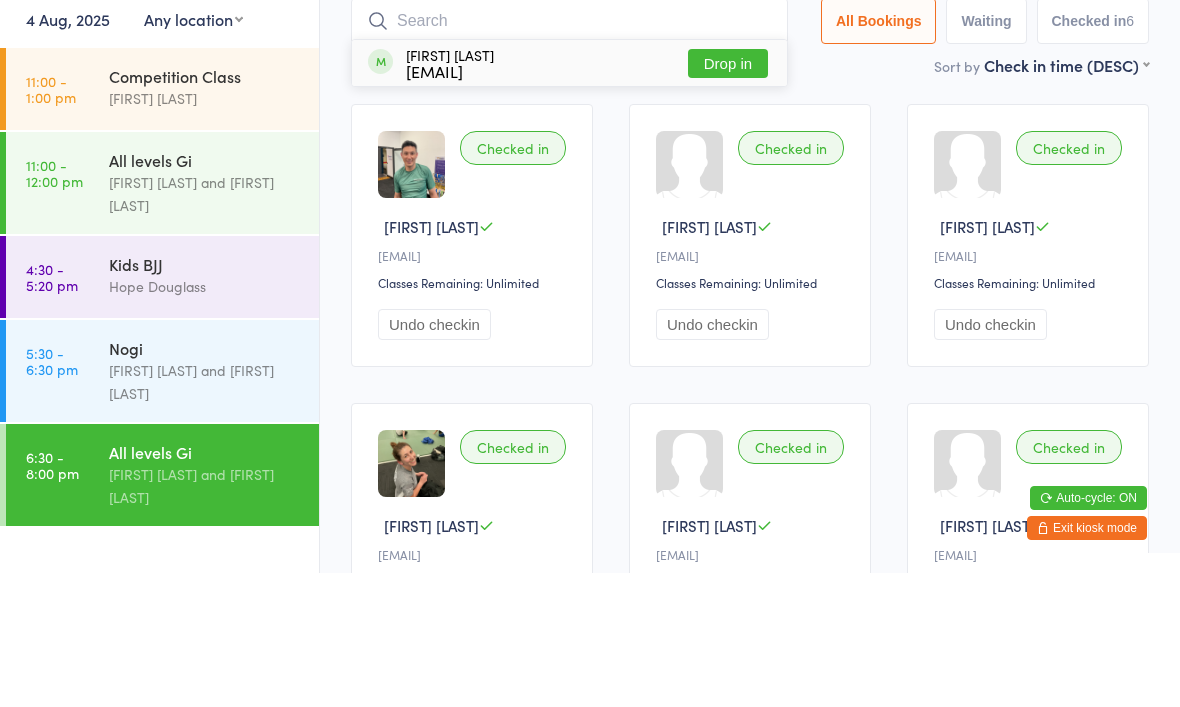 scroll, scrollTop: 134, scrollLeft: 0, axis: vertical 